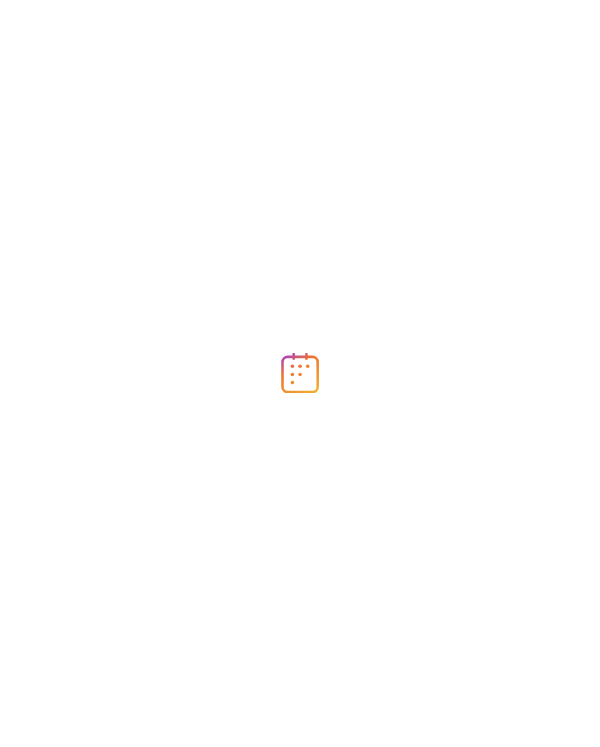 scroll, scrollTop: 0, scrollLeft: 0, axis: both 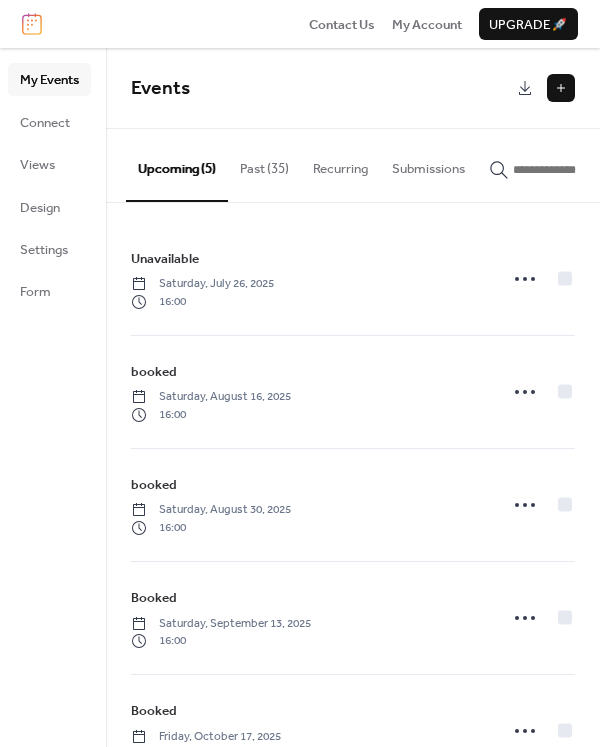 click at bounding box center (561, 88) 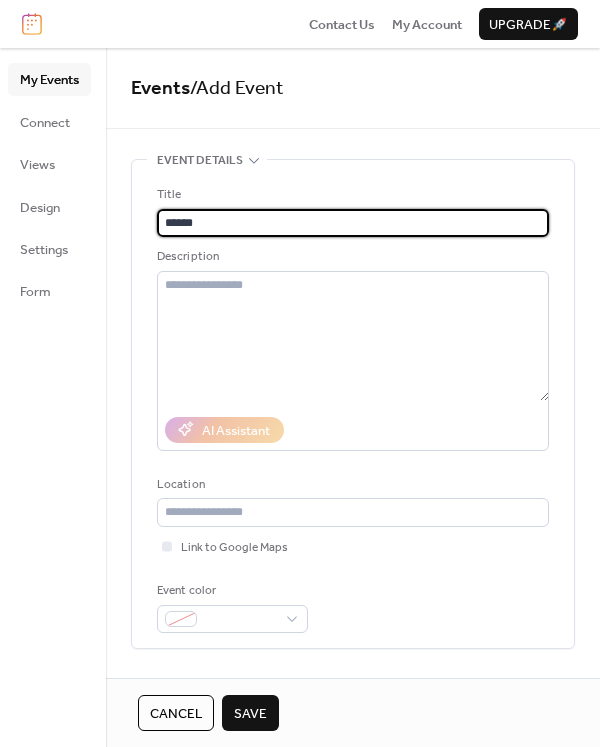 type on "******" 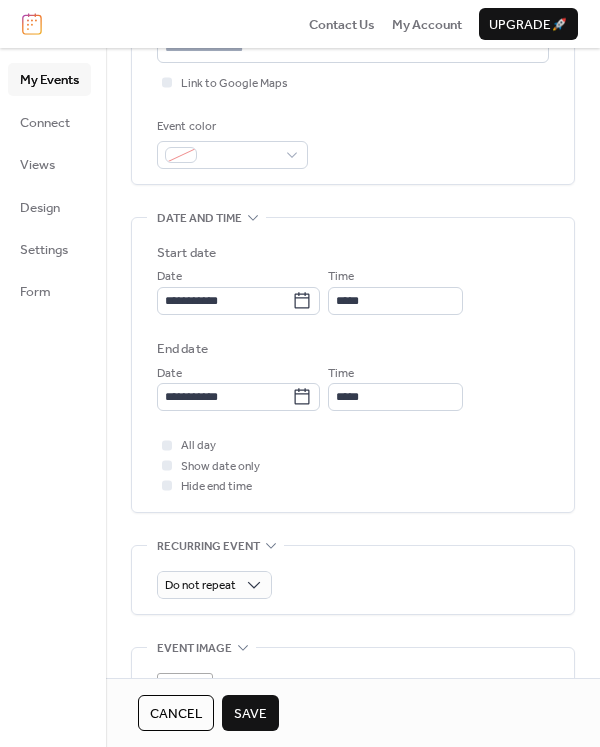 scroll, scrollTop: 500, scrollLeft: 0, axis: vertical 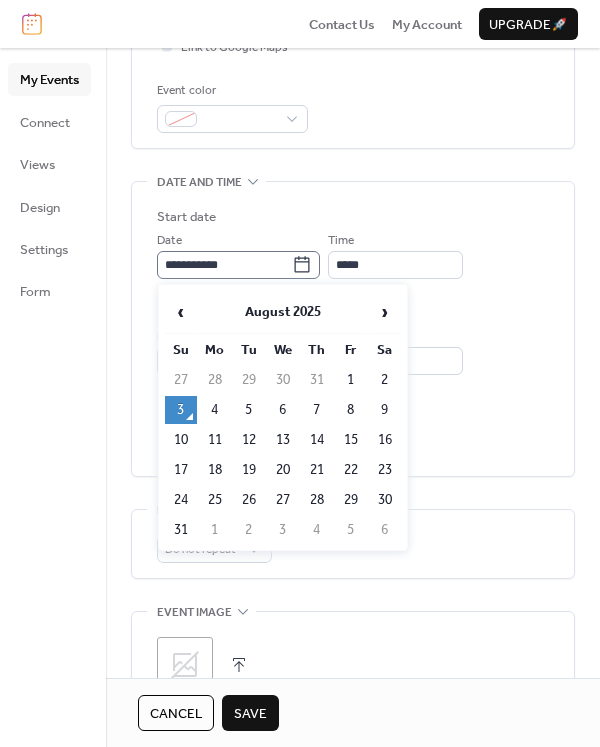 click 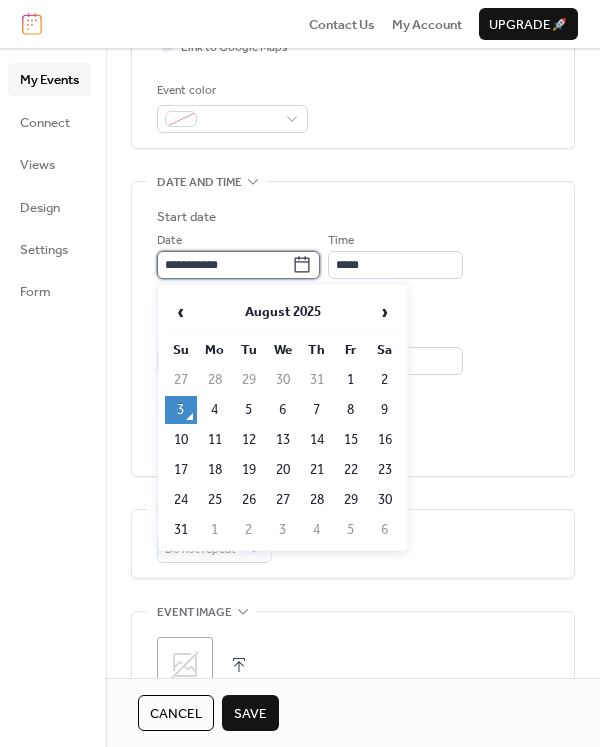 click on "**********" at bounding box center [224, 265] 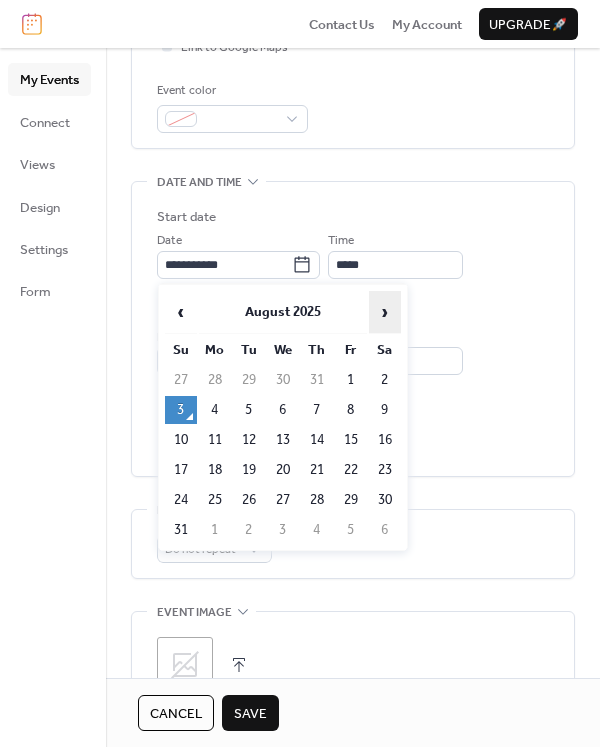 click on "›" at bounding box center (385, 312) 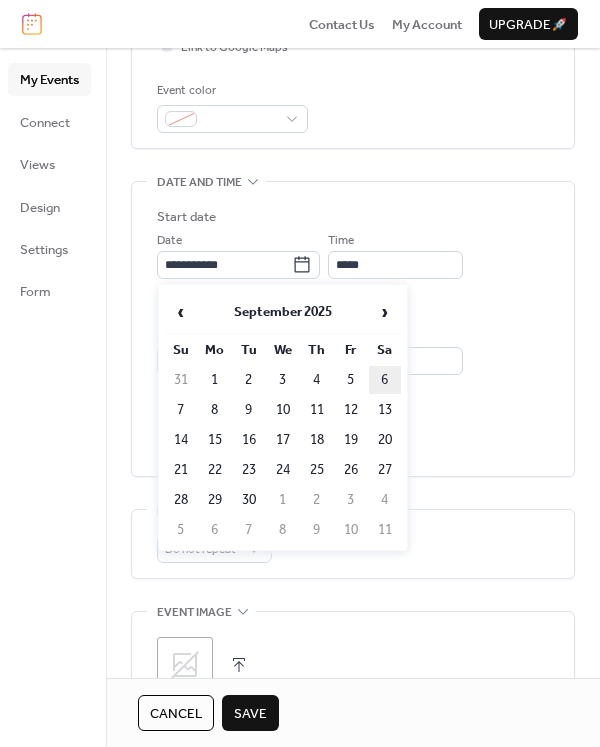 click on "6" at bounding box center (385, 380) 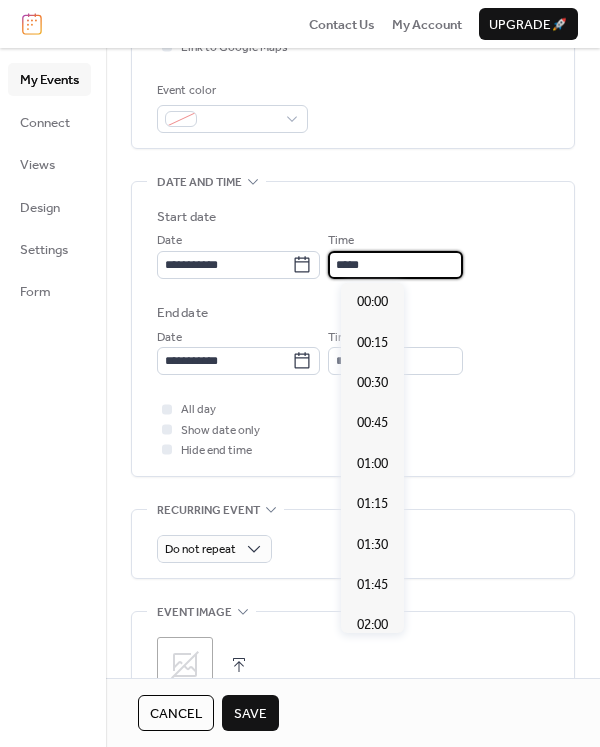 scroll, scrollTop: 1940, scrollLeft: 0, axis: vertical 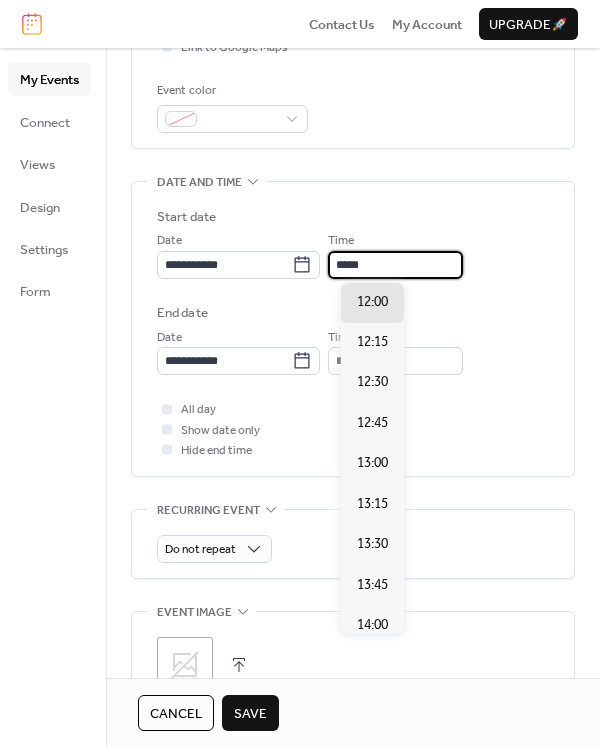 click on "*****" at bounding box center (395, 265) 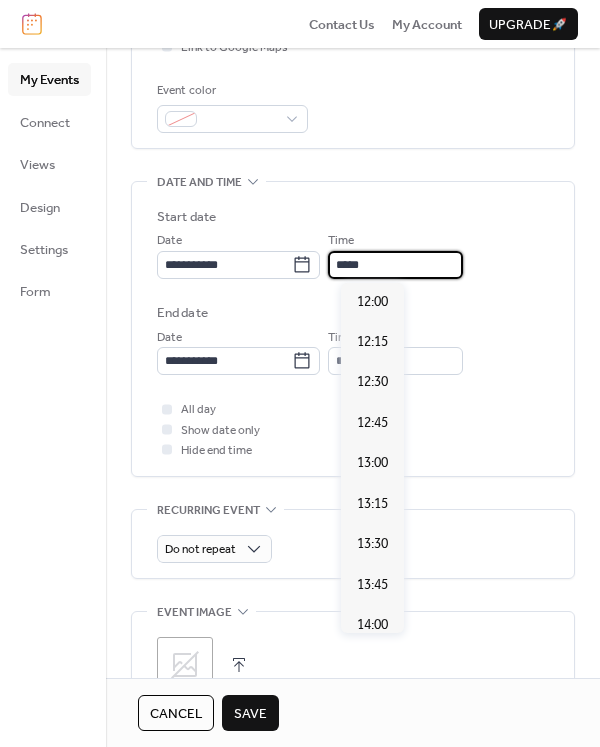 scroll, scrollTop: 2586, scrollLeft: 0, axis: vertical 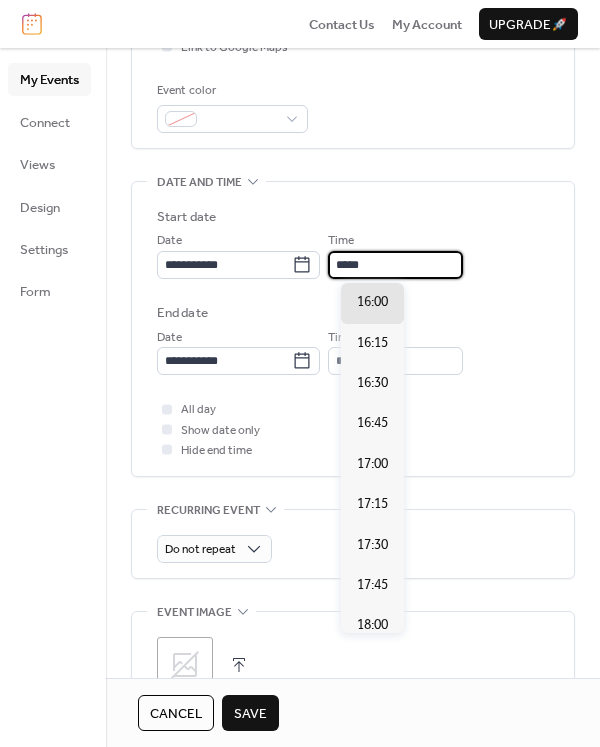 type on "*****" 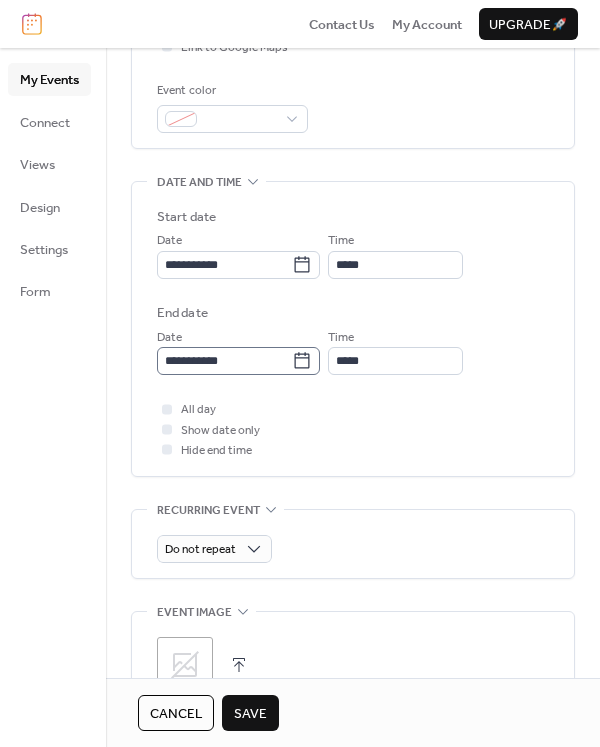 click 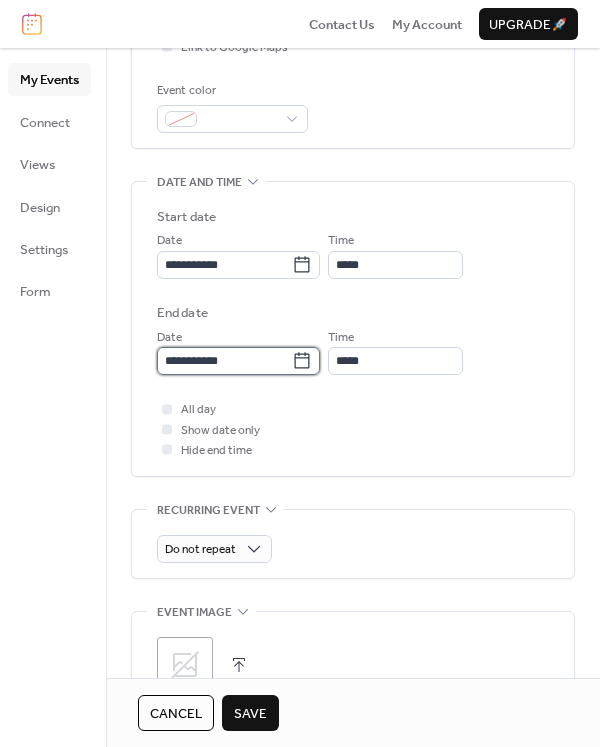 click on "**********" at bounding box center [224, 361] 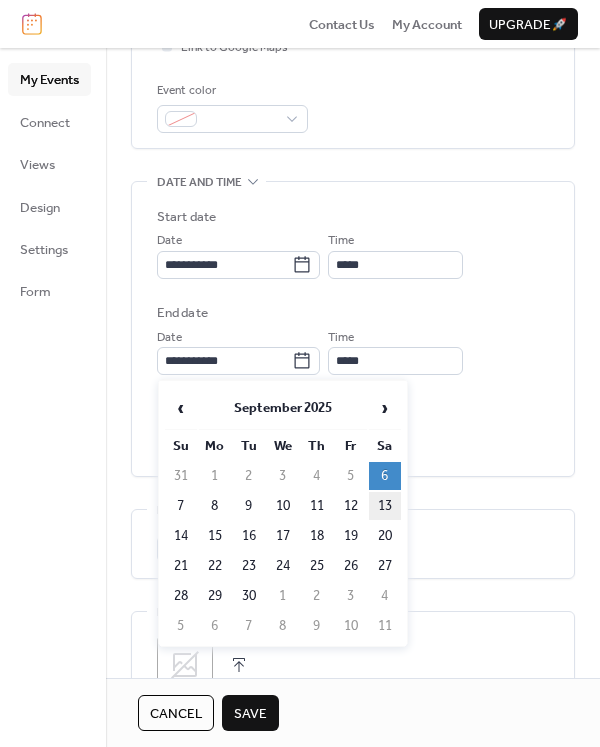 click on "13" at bounding box center [385, 506] 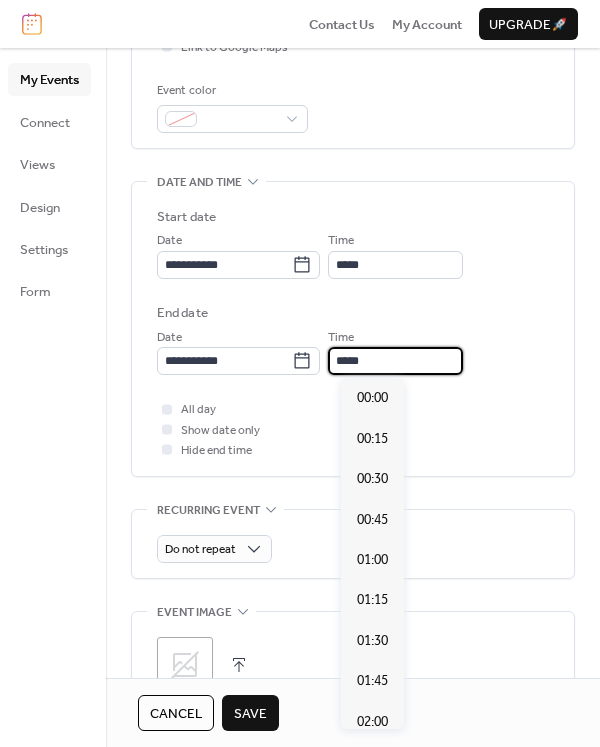 scroll, scrollTop: 2748, scrollLeft: 0, axis: vertical 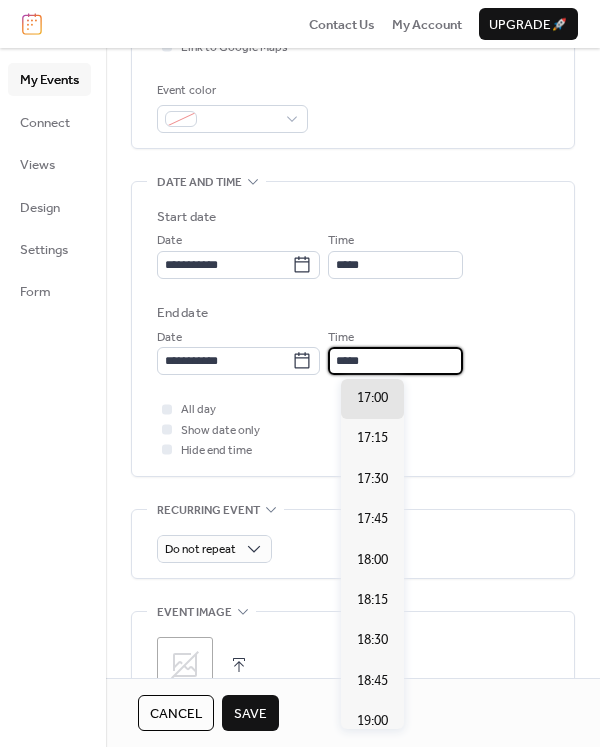 click on "*****" at bounding box center (395, 361) 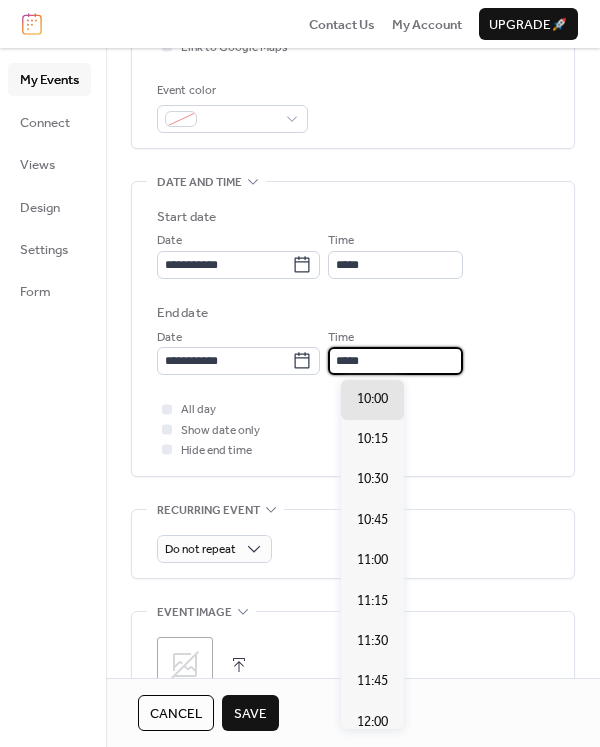 type on "*****" 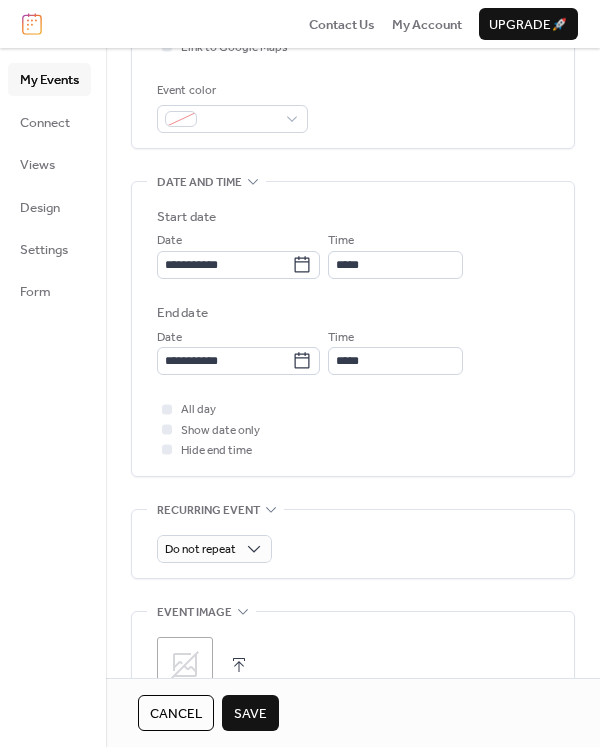 click on "Save" at bounding box center [250, 714] 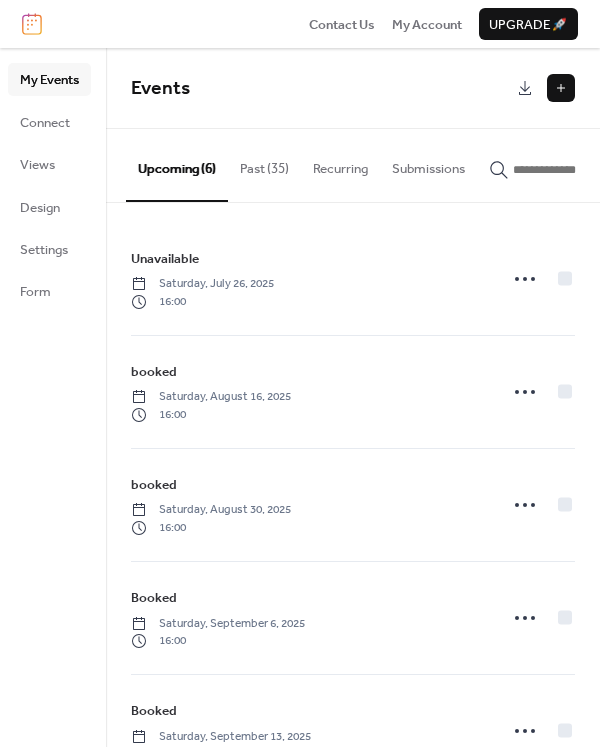 click at bounding box center [561, 88] 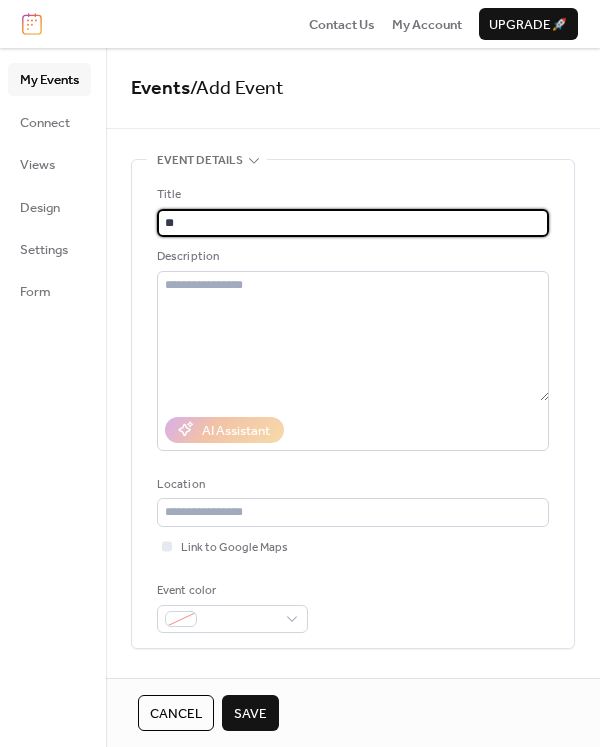 type on "*" 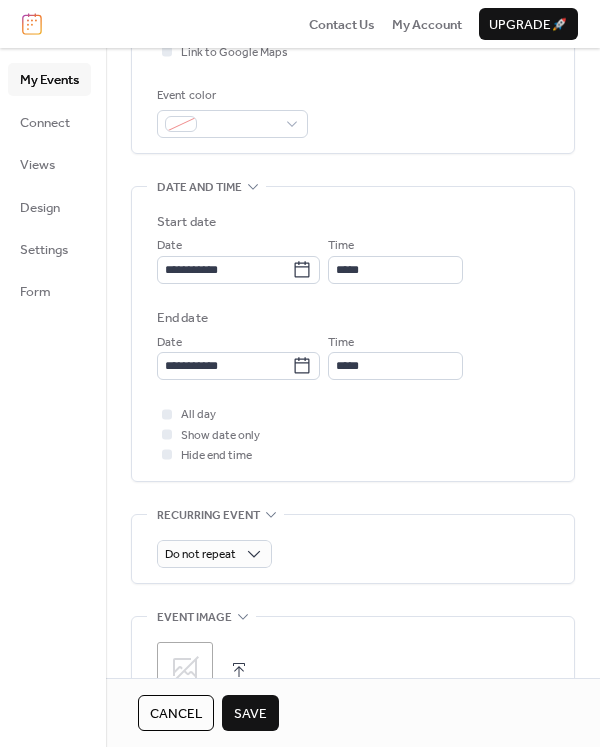 scroll, scrollTop: 500, scrollLeft: 0, axis: vertical 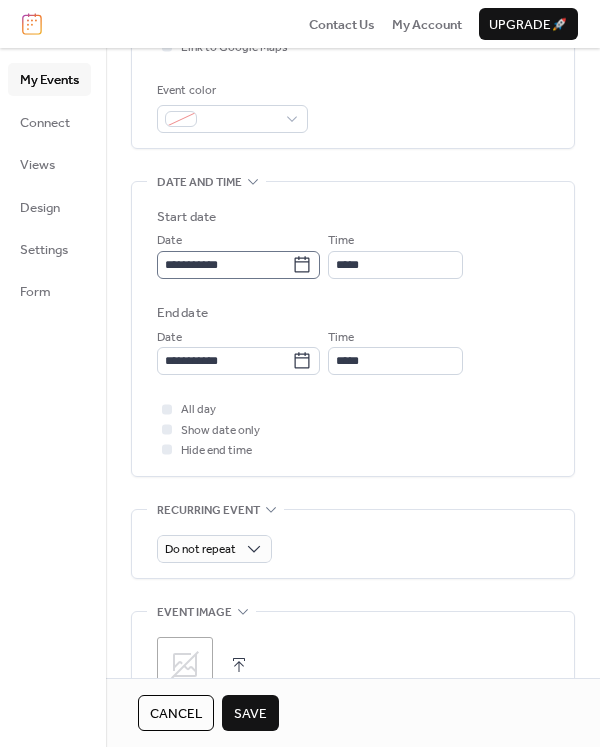 type on "**********" 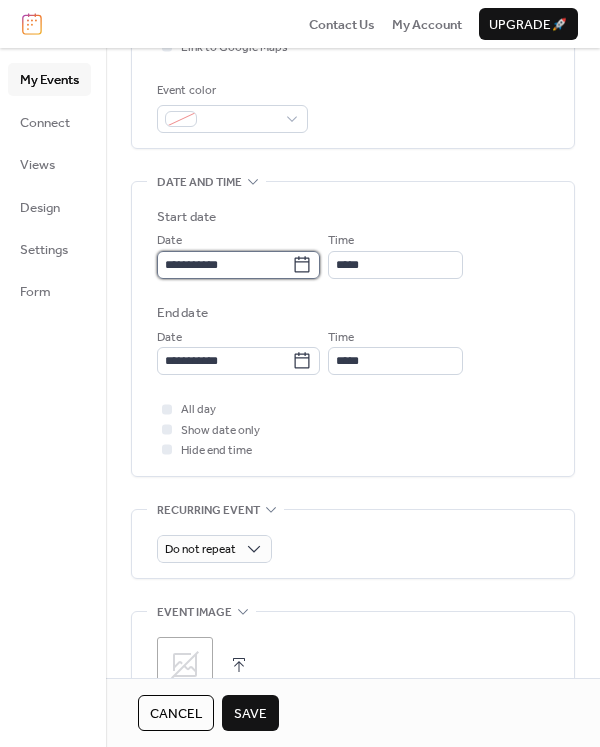 click on "**********" at bounding box center [224, 265] 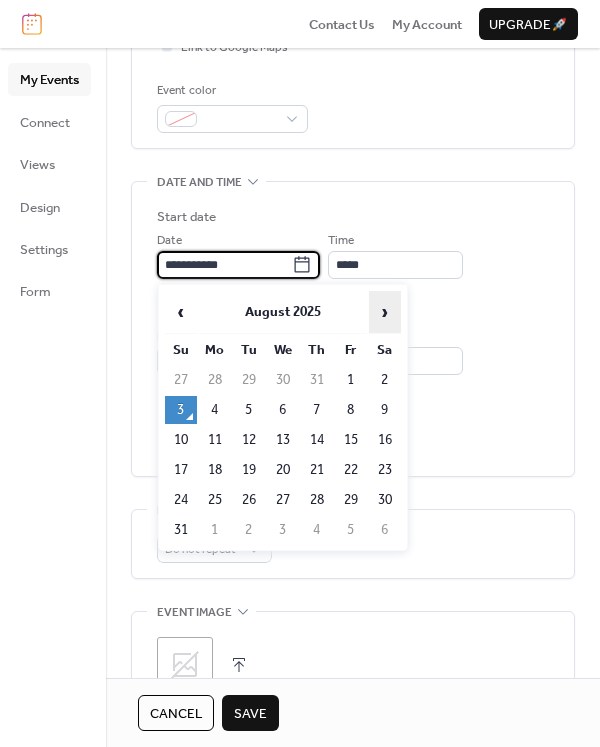 click on "›" at bounding box center [385, 312] 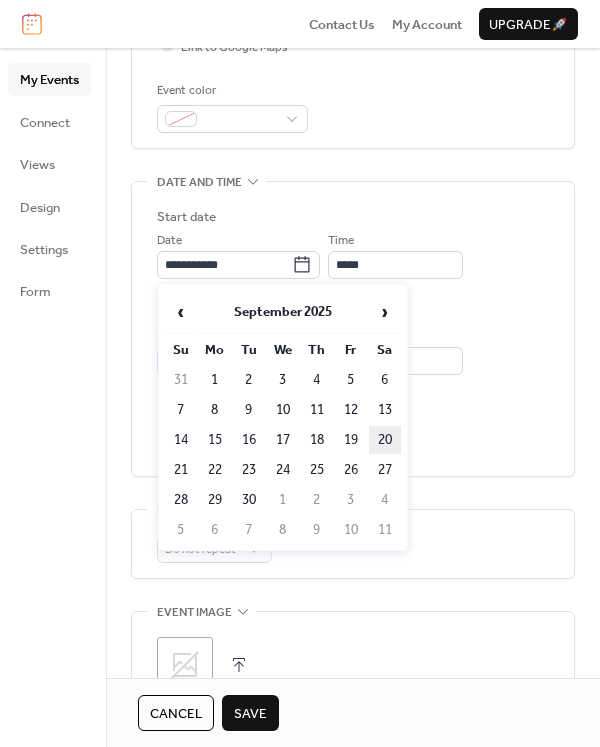 click on "20" at bounding box center [385, 440] 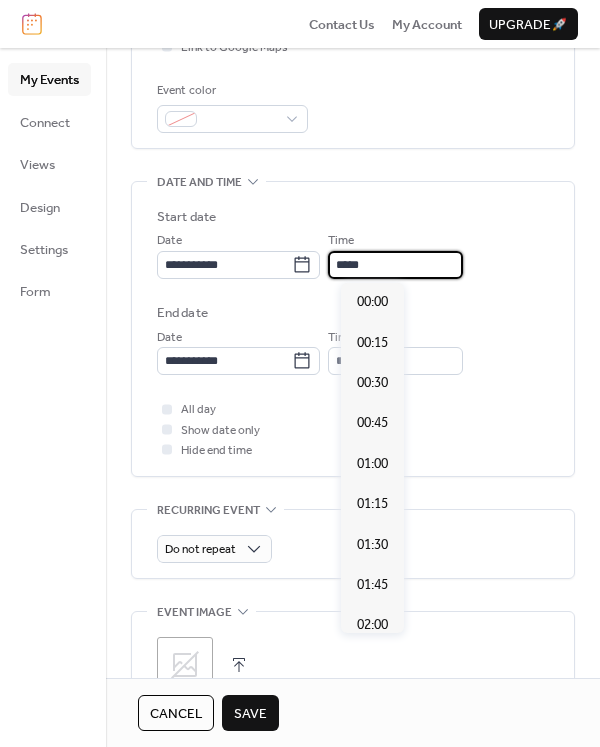 scroll, scrollTop: 1940, scrollLeft: 0, axis: vertical 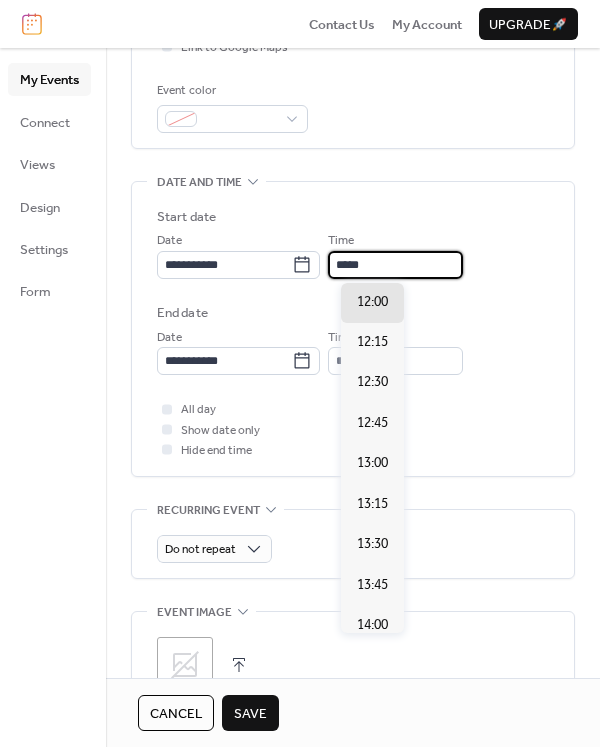 click on "*****" at bounding box center (395, 265) 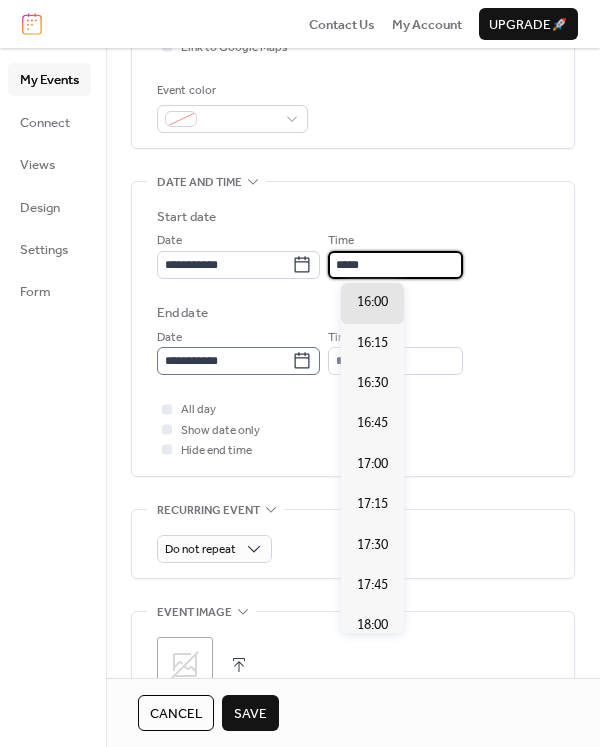 type on "*****" 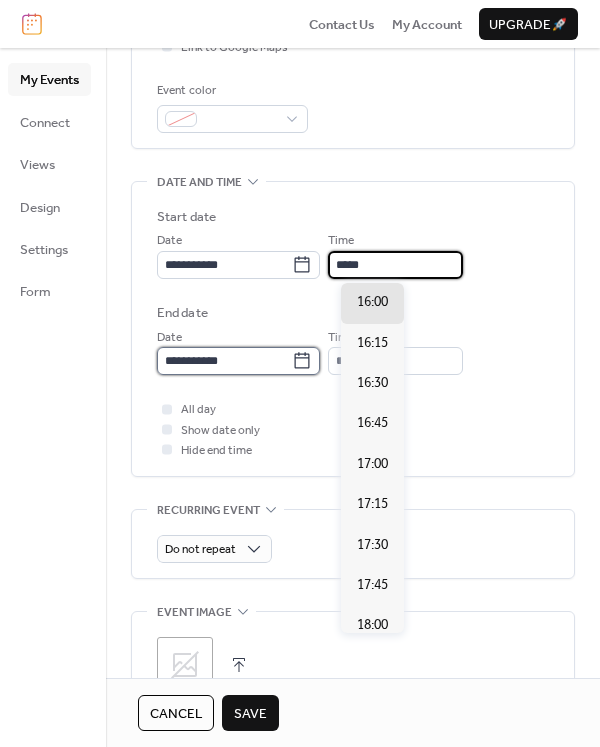 click on "**********" at bounding box center (224, 361) 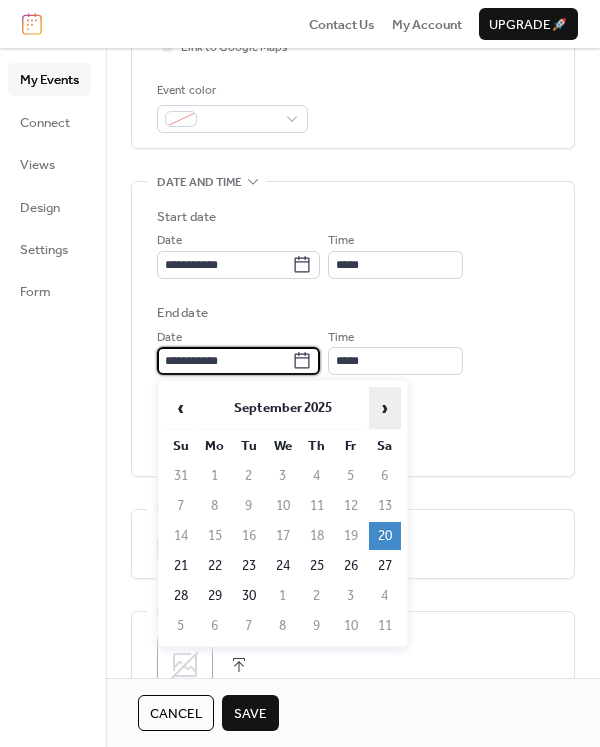 click on "›" at bounding box center (385, 408) 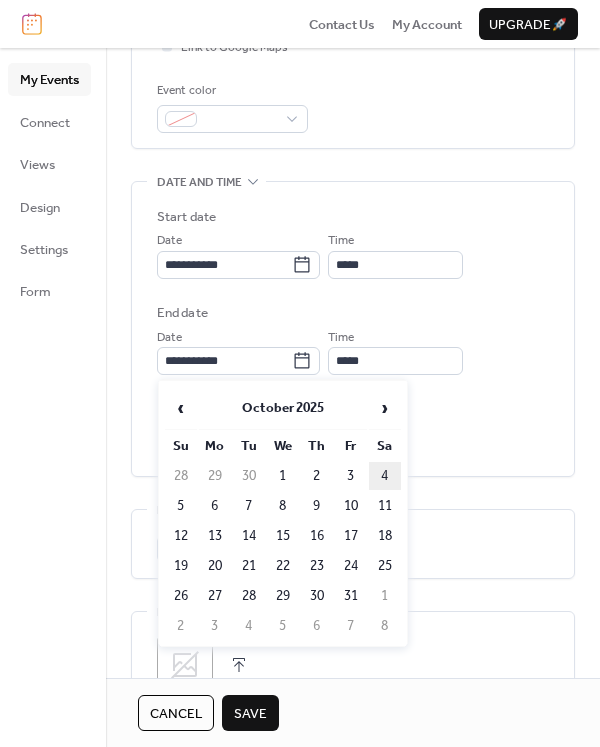 click on "4" at bounding box center [385, 476] 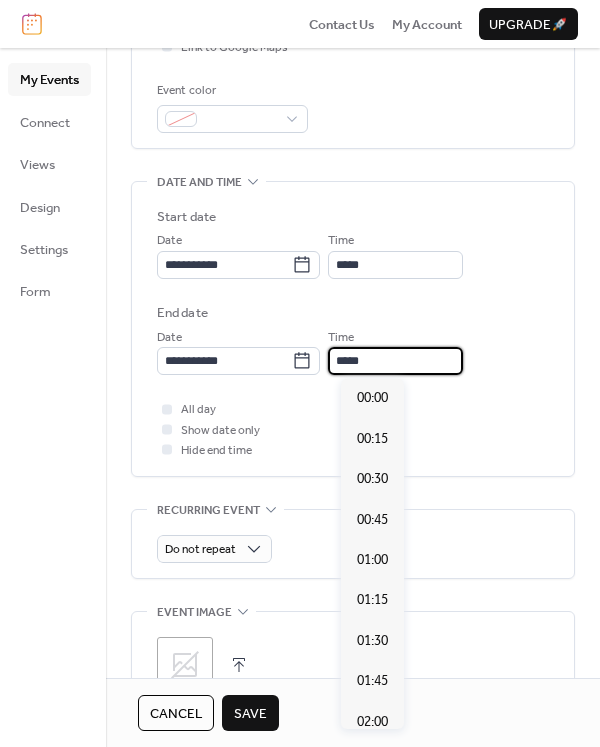 scroll, scrollTop: 2748, scrollLeft: 0, axis: vertical 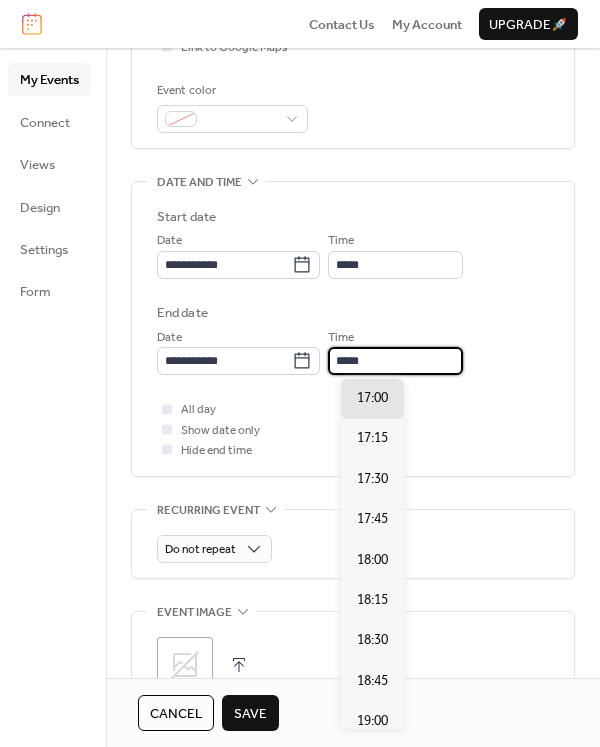 click on "*****" at bounding box center (395, 361) 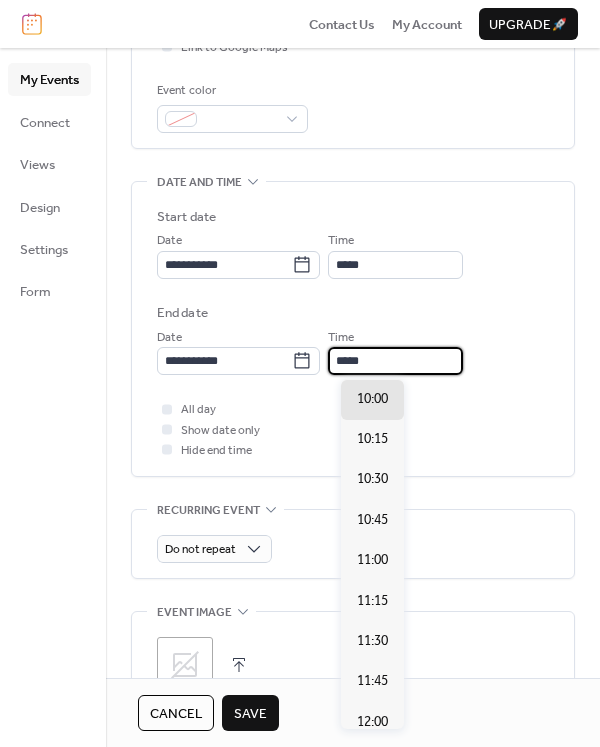 type on "*****" 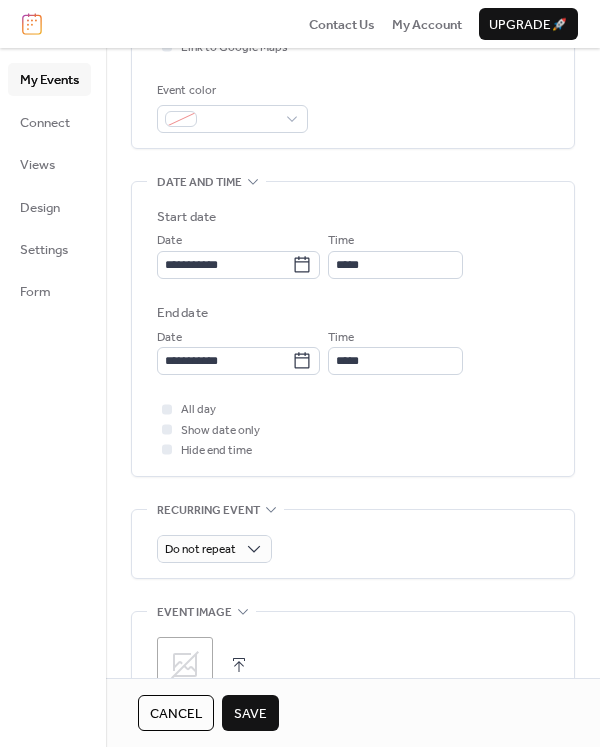 click on "Save" at bounding box center [250, 714] 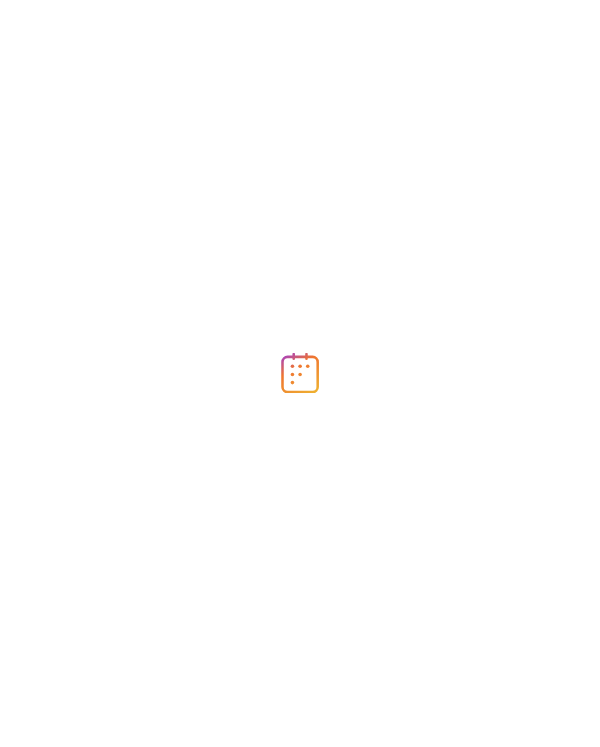 scroll, scrollTop: 0, scrollLeft: 0, axis: both 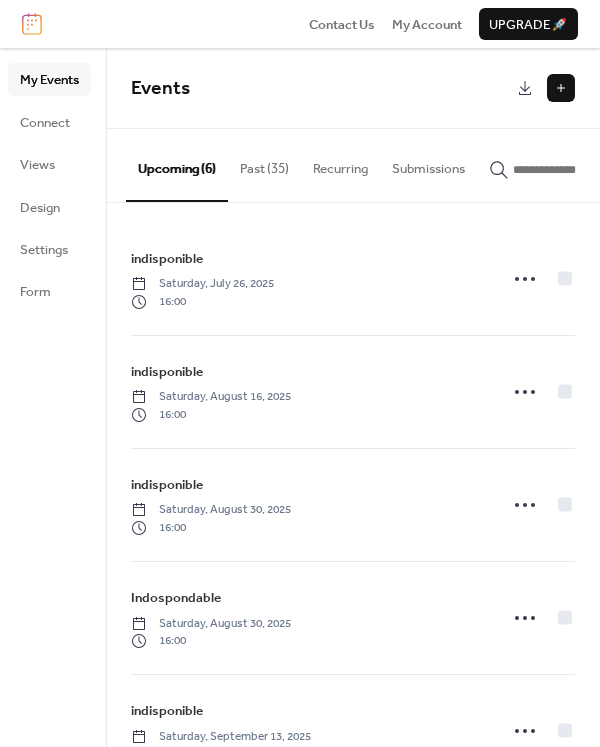 click at bounding box center (561, 88) 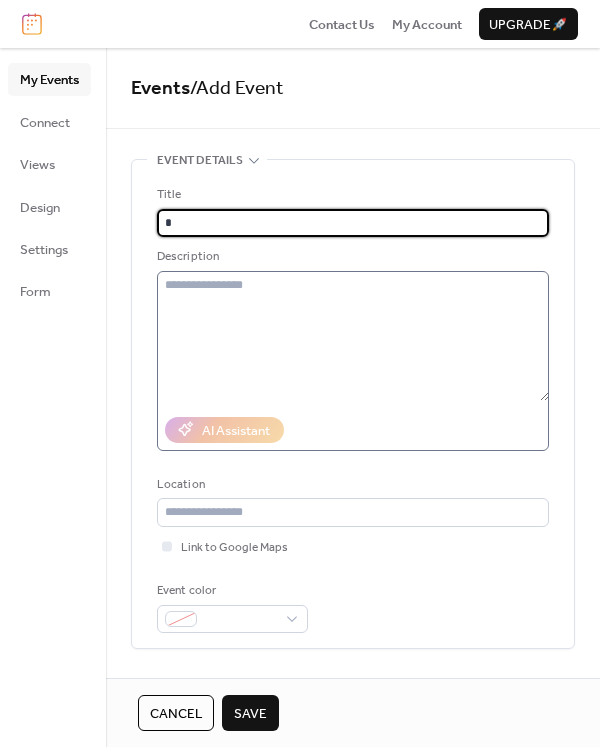 type on "**********" 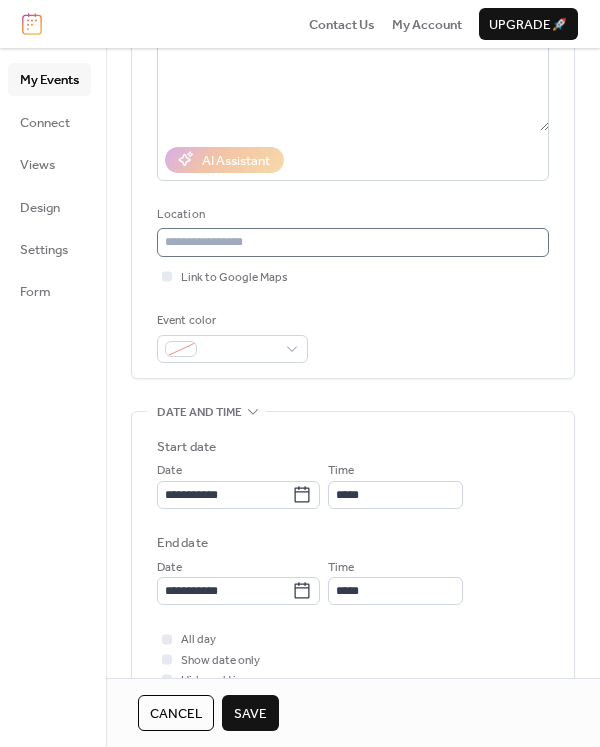 scroll, scrollTop: 500, scrollLeft: 0, axis: vertical 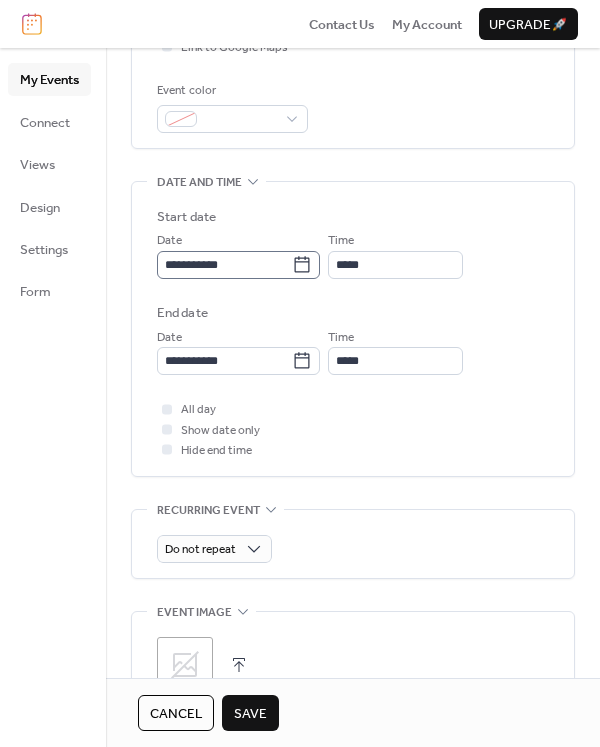 click 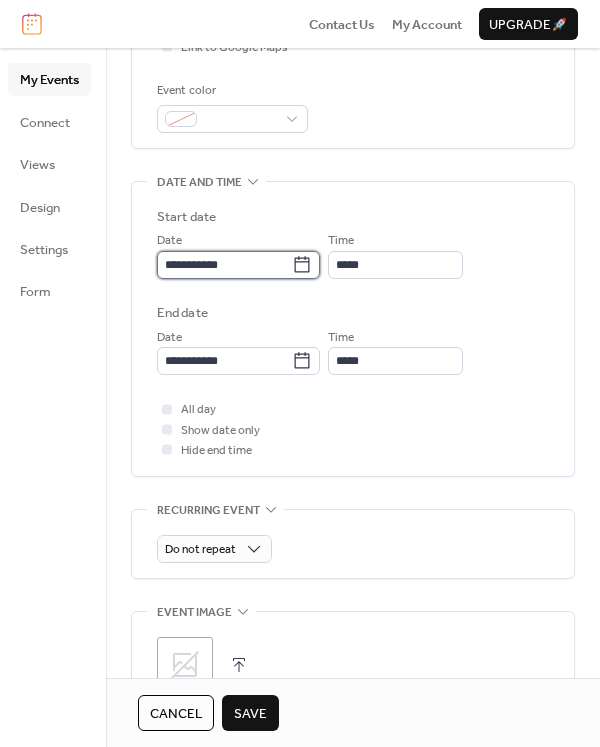 click on "**********" at bounding box center (224, 265) 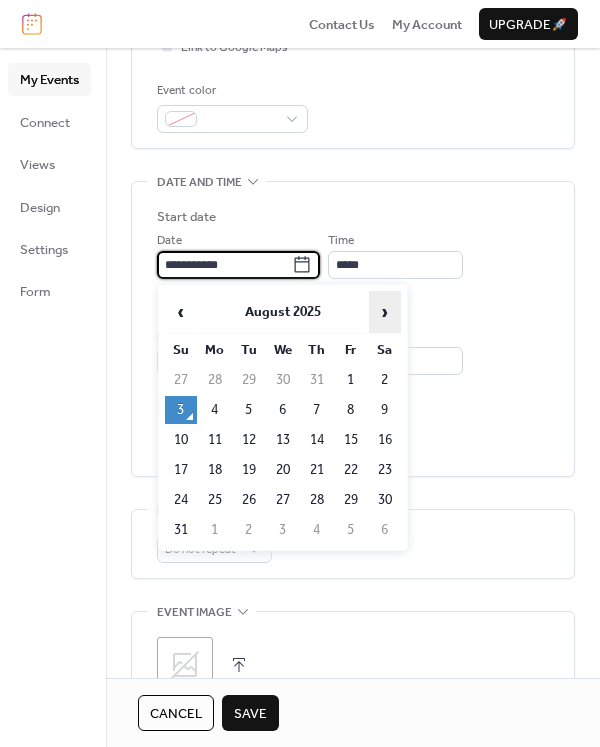 click on "›" at bounding box center (385, 312) 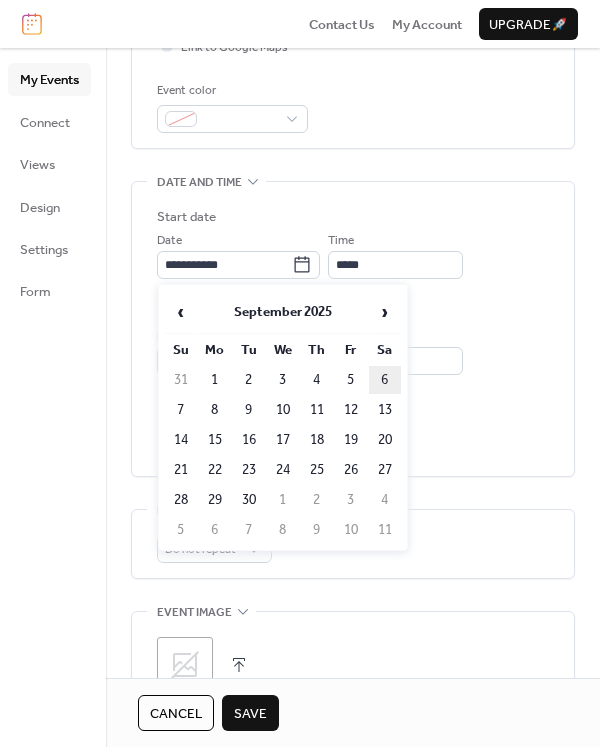click on "6" at bounding box center (385, 380) 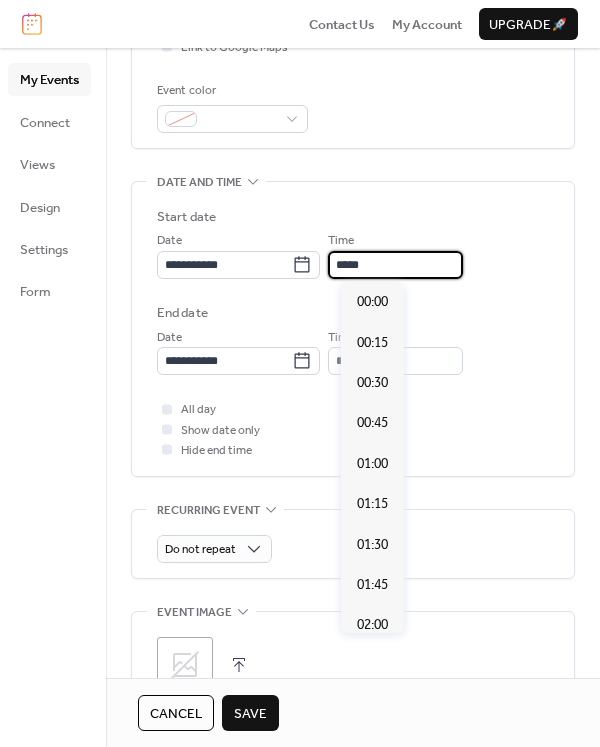 scroll, scrollTop: 1940, scrollLeft: 0, axis: vertical 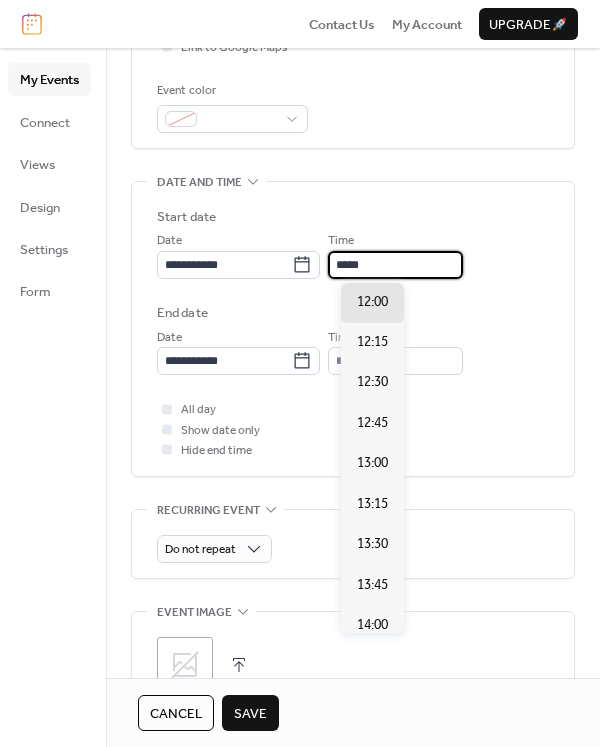 drag, startPoint x: 353, startPoint y: 264, endPoint x: 360, endPoint y: 256, distance: 10.630146 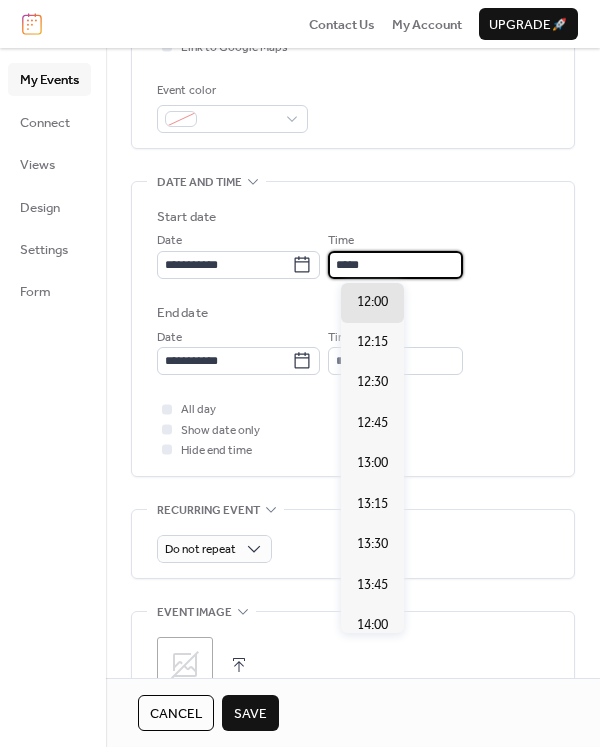 click on "*****" at bounding box center [395, 265] 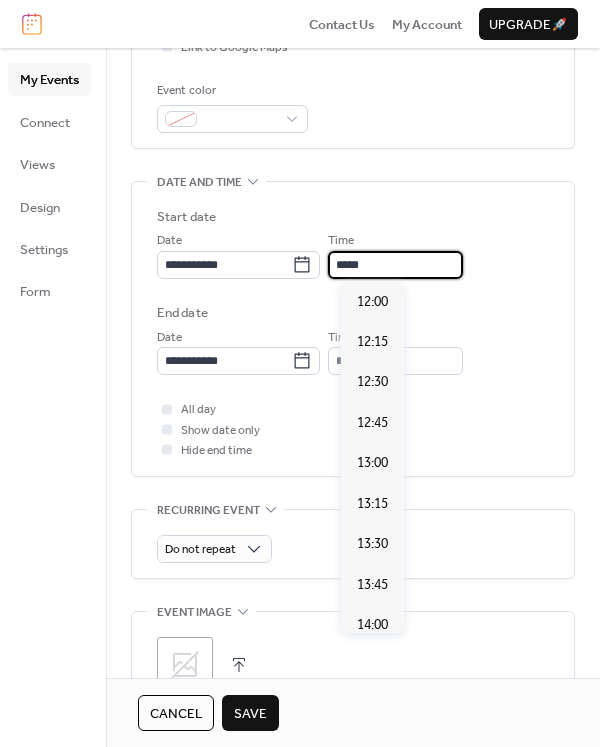 scroll, scrollTop: 2586, scrollLeft: 0, axis: vertical 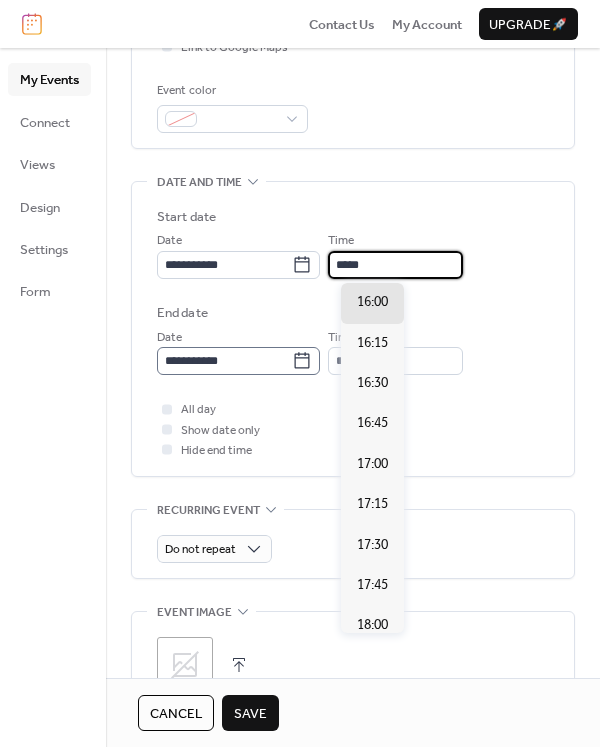 type on "*****" 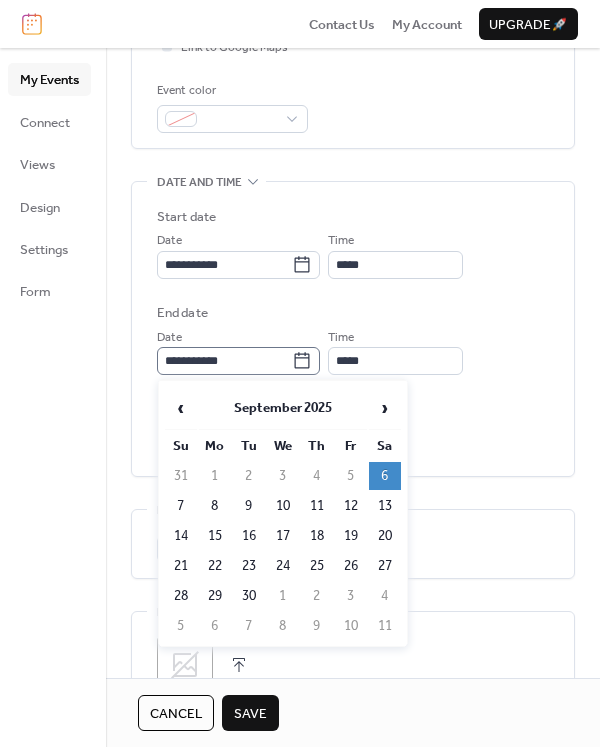 type on "*****" 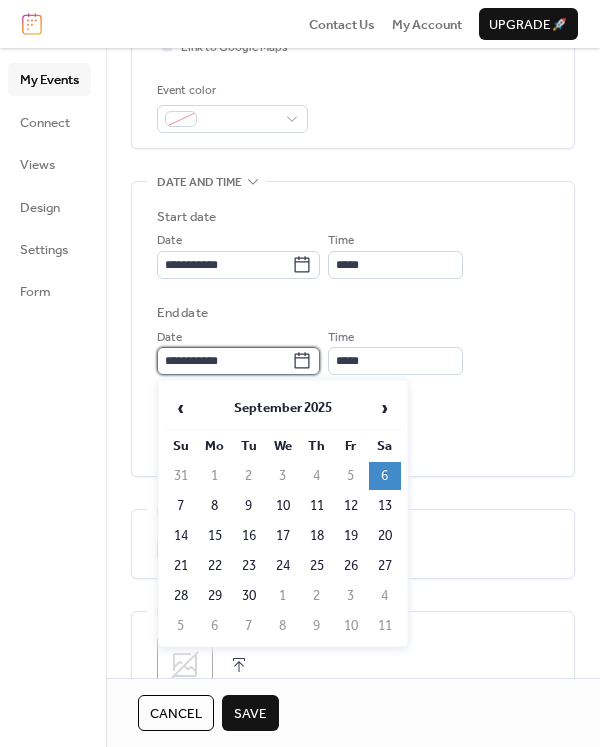 click on "**********" at bounding box center (224, 361) 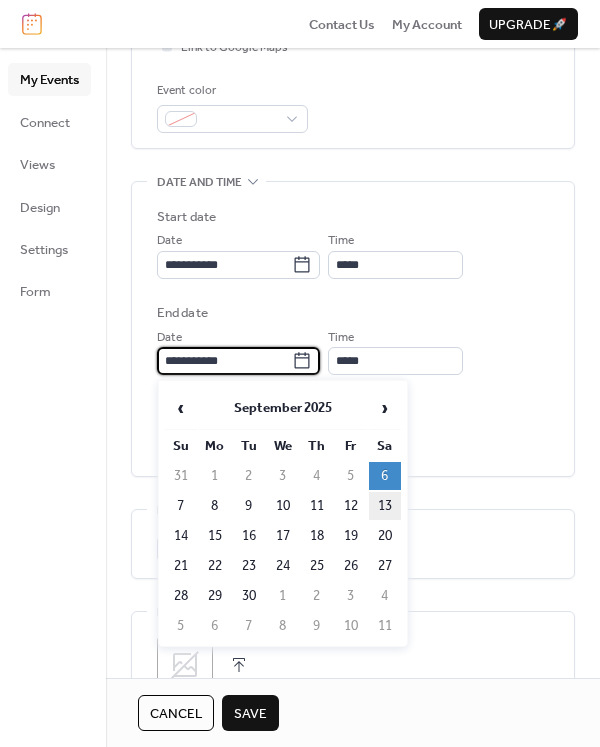 click on "13" at bounding box center (385, 506) 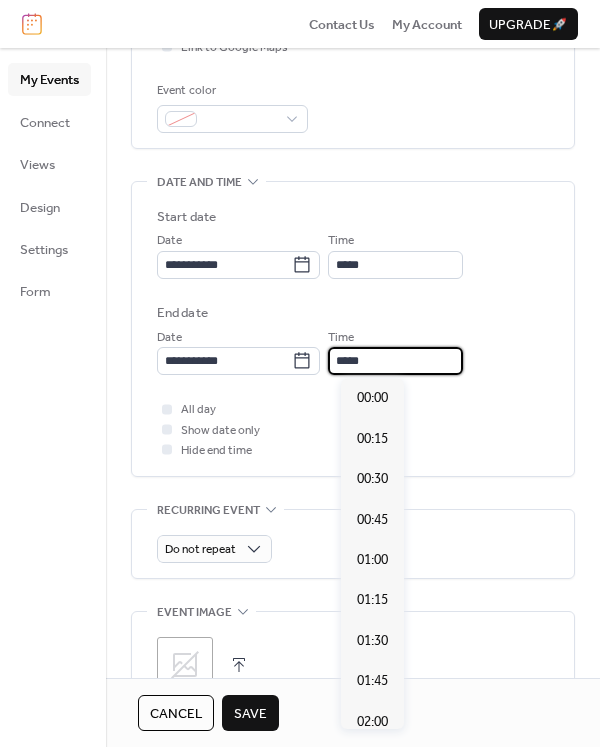 scroll, scrollTop: 2748, scrollLeft: 0, axis: vertical 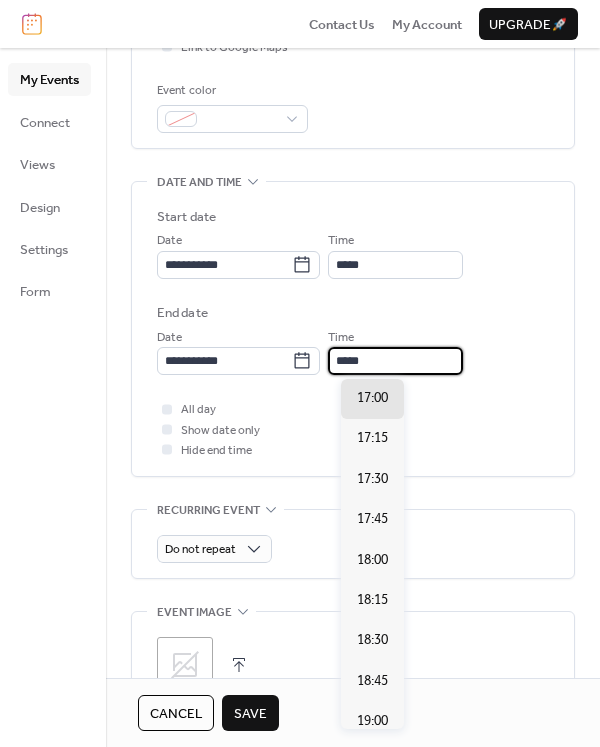 drag, startPoint x: 352, startPoint y: 359, endPoint x: 361, endPoint y: 350, distance: 12.727922 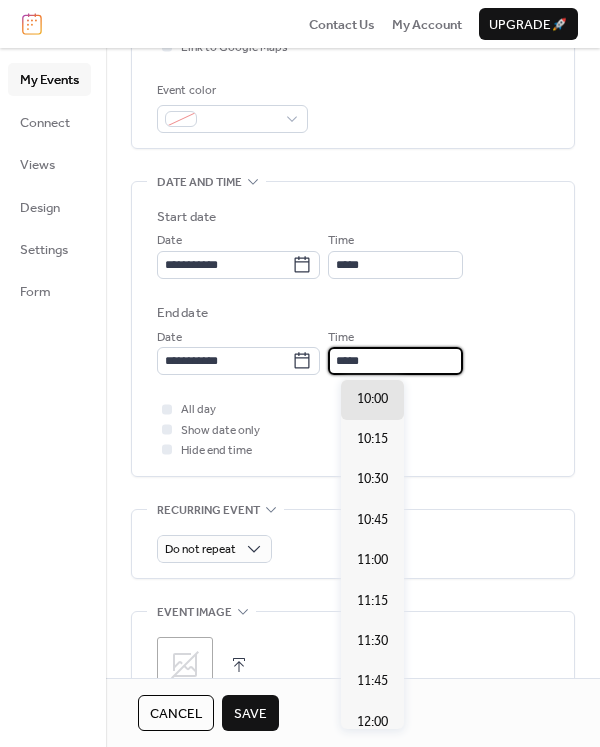 type on "*****" 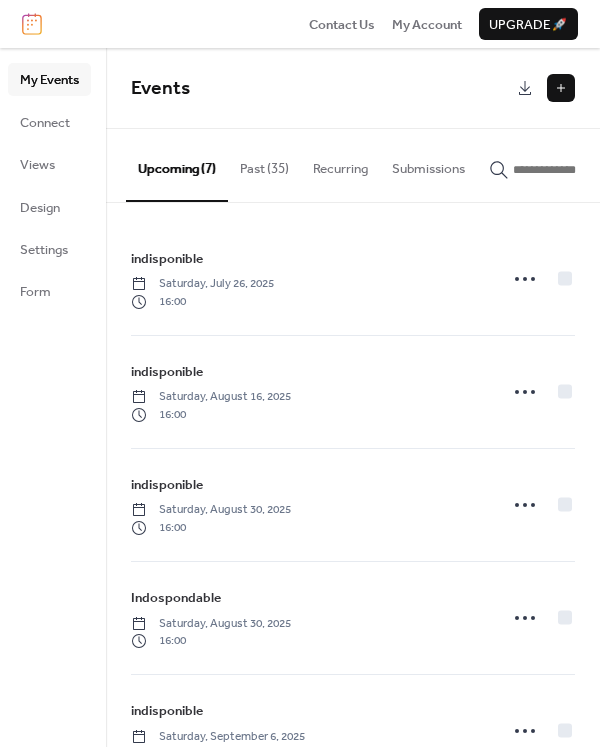 click at bounding box center (561, 88) 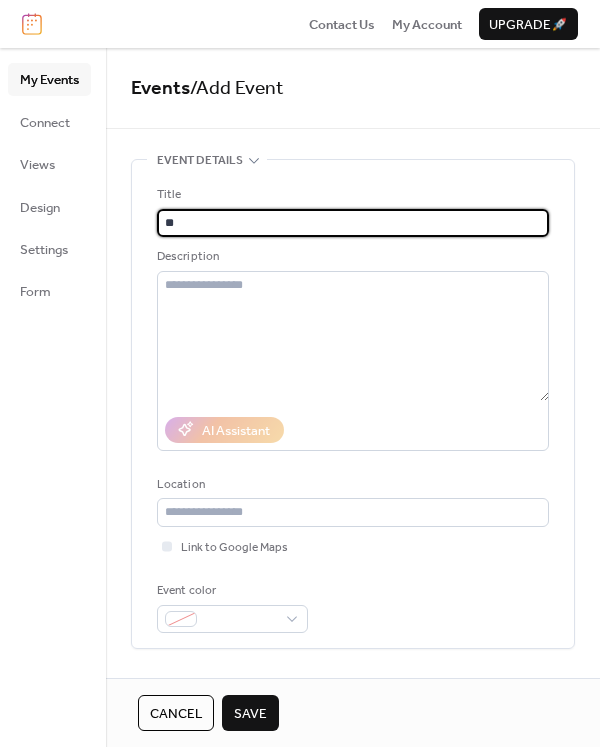 type on "**********" 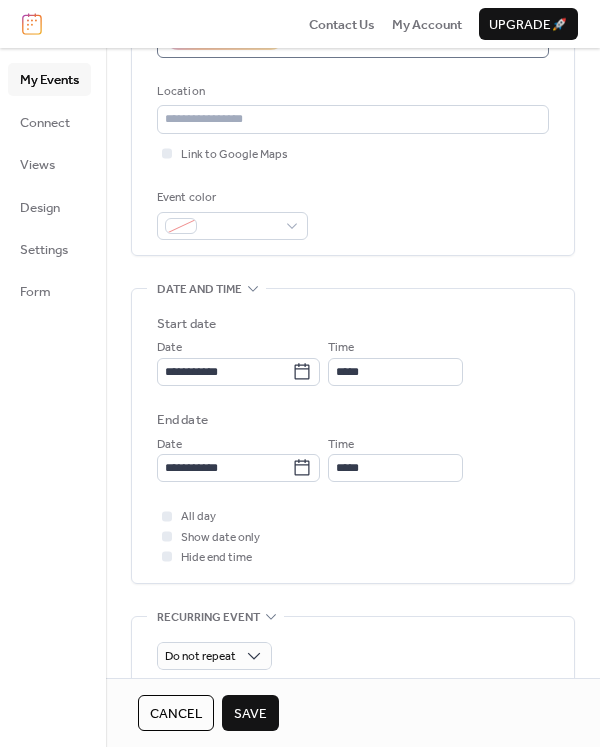 scroll, scrollTop: 400, scrollLeft: 0, axis: vertical 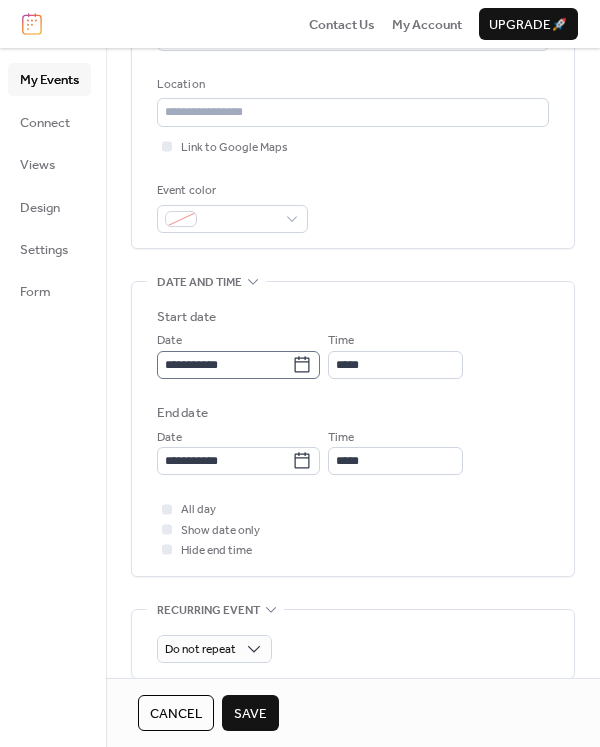 click 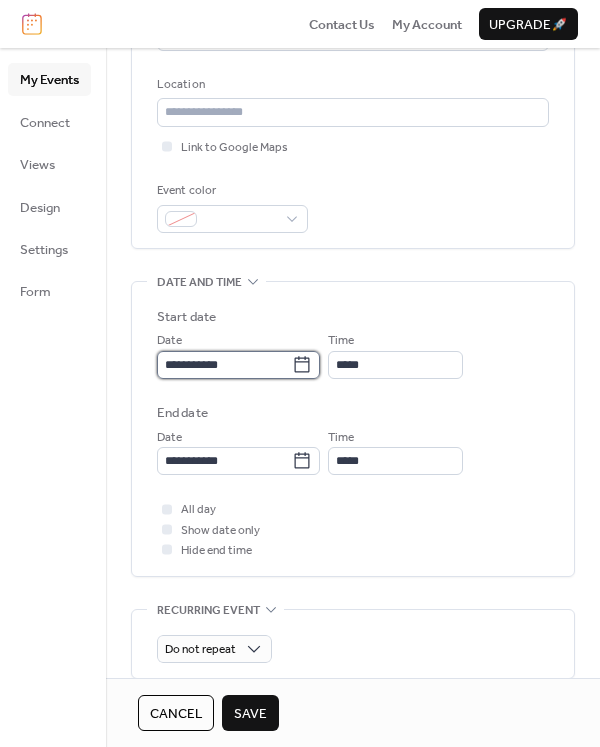click on "**********" at bounding box center (224, 365) 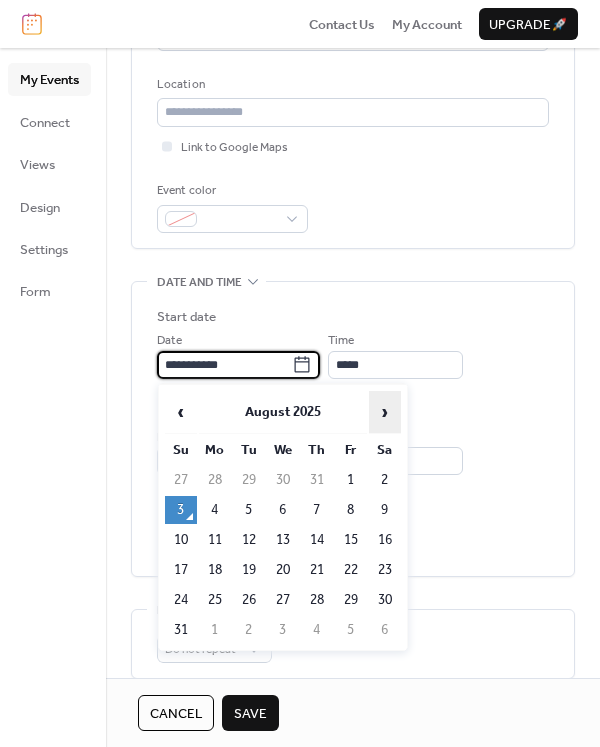 click on "›" at bounding box center (385, 412) 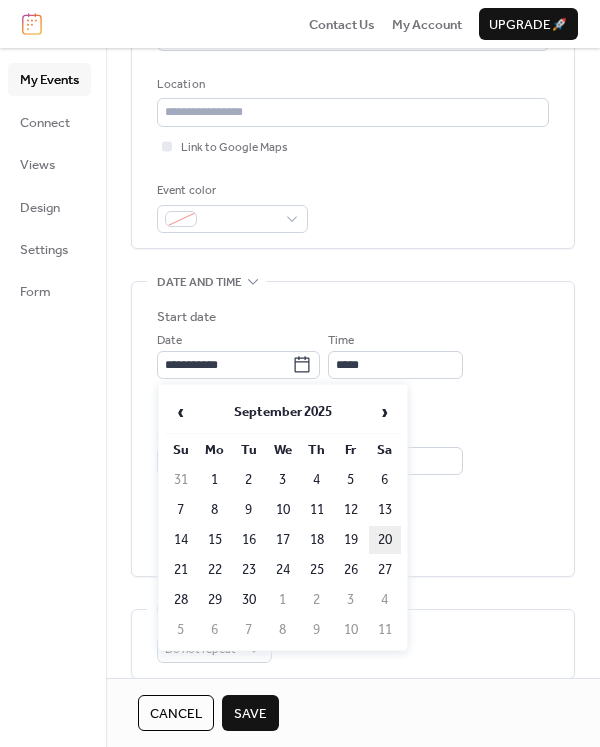 click on "20" at bounding box center [385, 540] 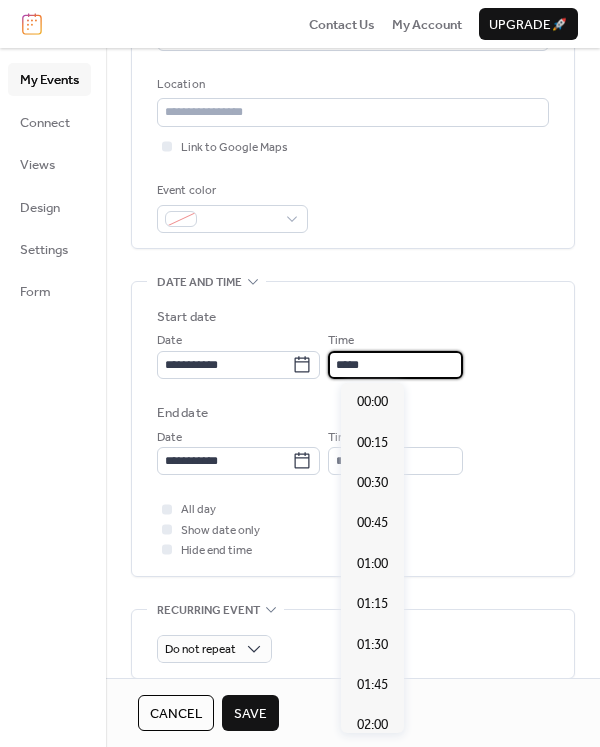 scroll, scrollTop: 1940, scrollLeft: 0, axis: vertical 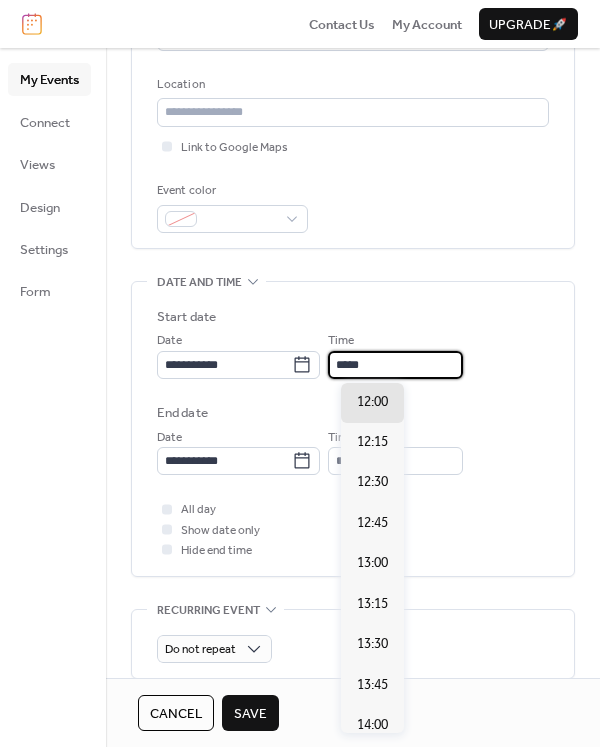 drag, startPoint x: 354, startPoint y: 362, endPoint x: 360, endPoint y: 348, distance: 15.231546 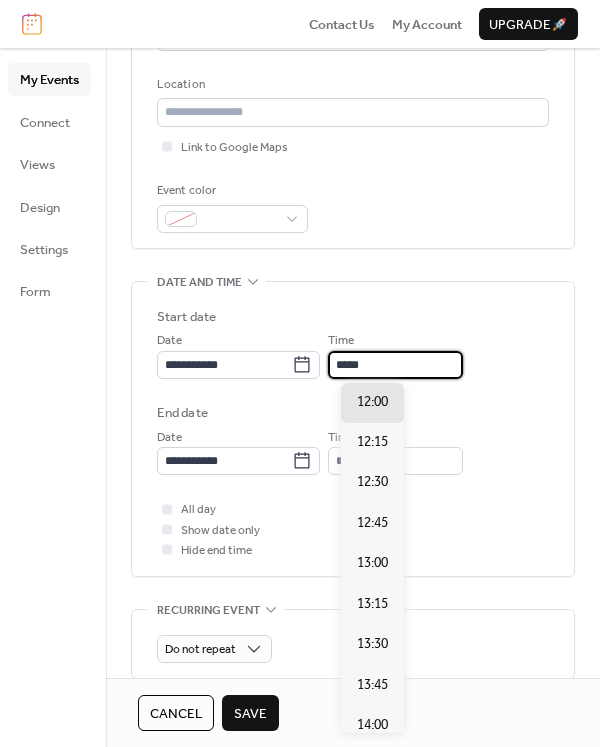 click on "Time *****" at bounding box center (395, 354) 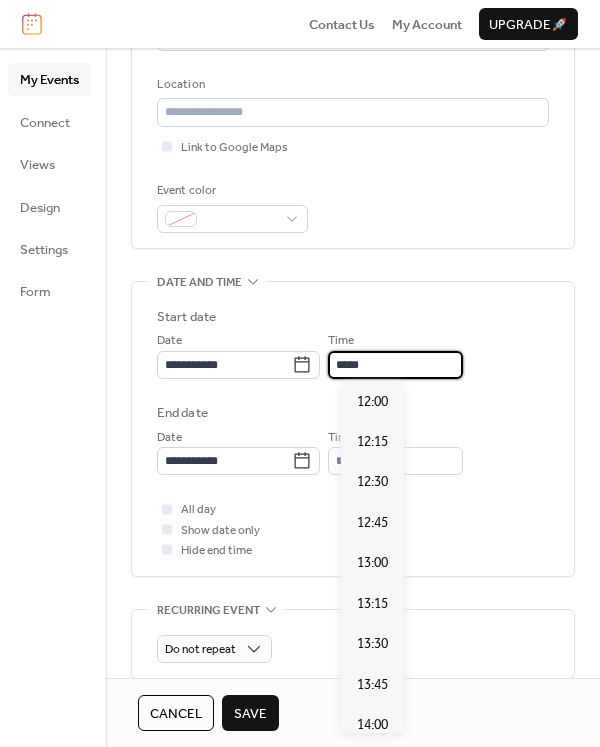 scroll, scrollTop: 2586, scrollLeft: 0, axis: vertical 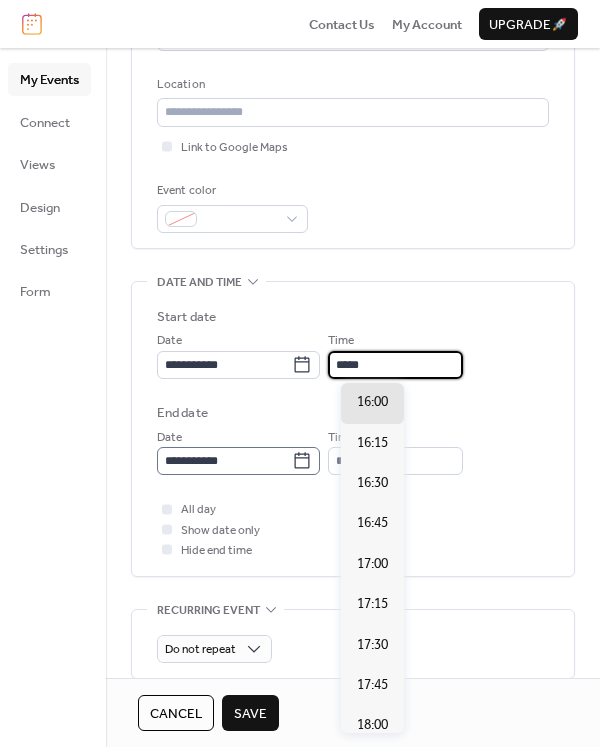 type on "*****" 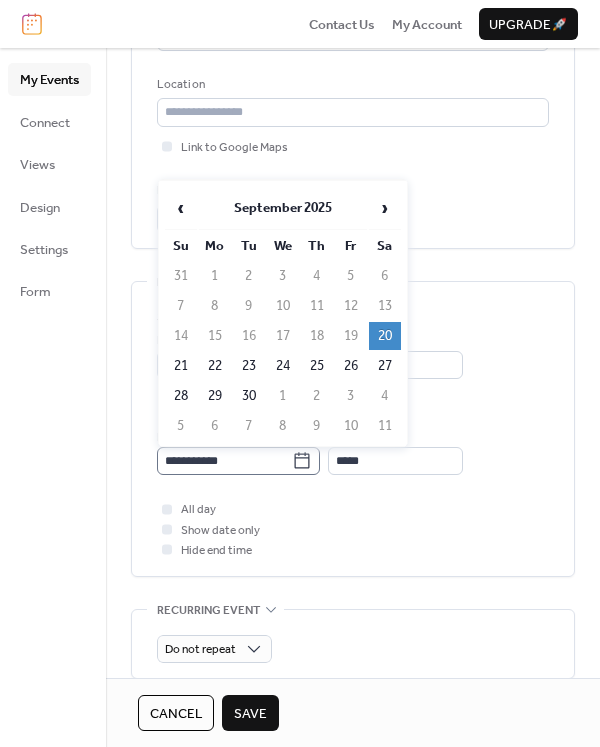 click 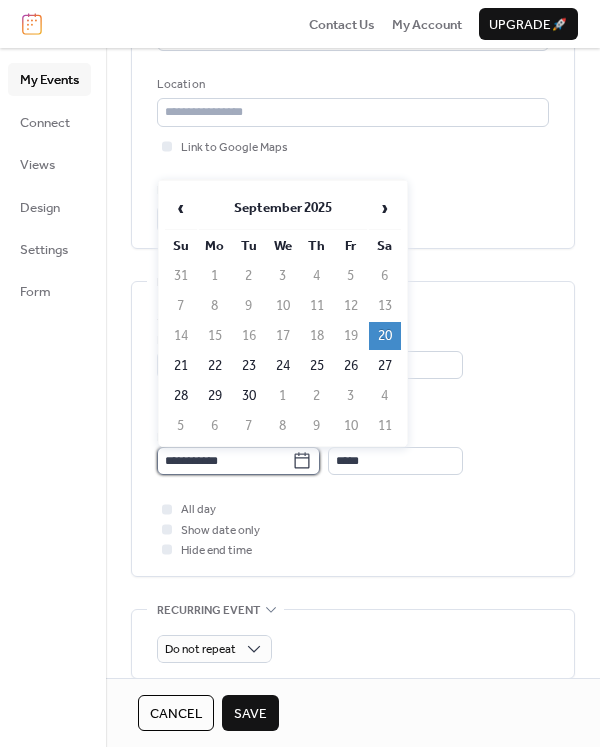click on "**********" at bounding box center (224, 461) 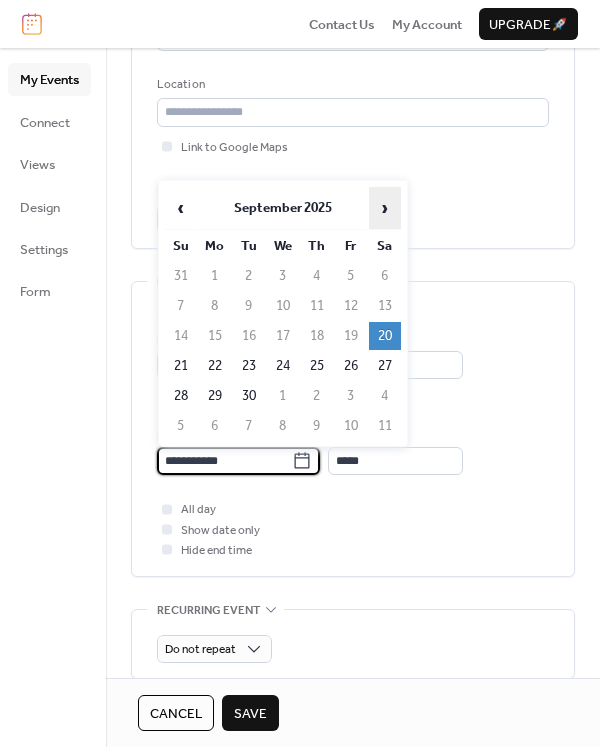 click on "›" at bounding box center [385, 208] 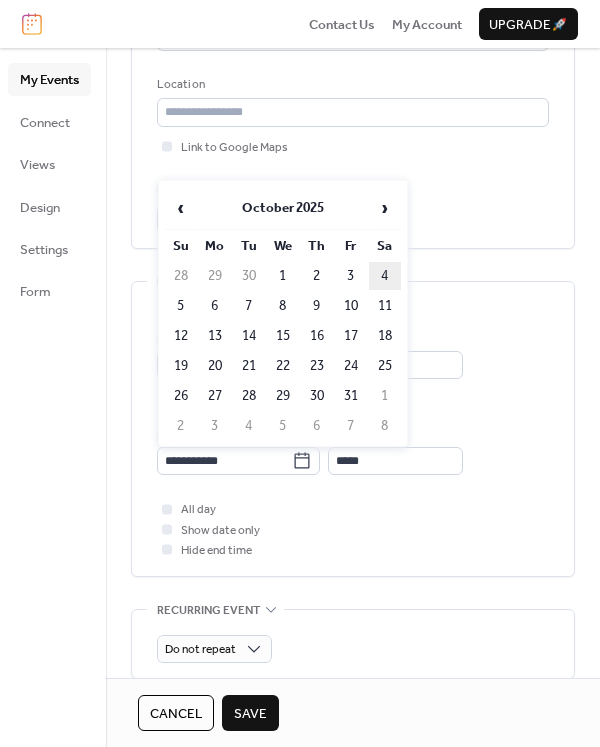 click on "4" at bounding box center (385, 276) 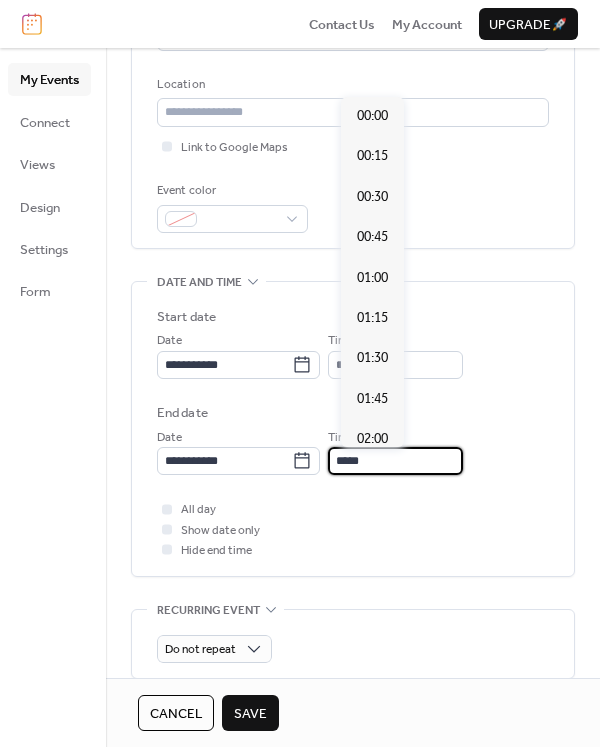 scroll, scrollTop: 2748, scrollLeft: 0, axis: vertical 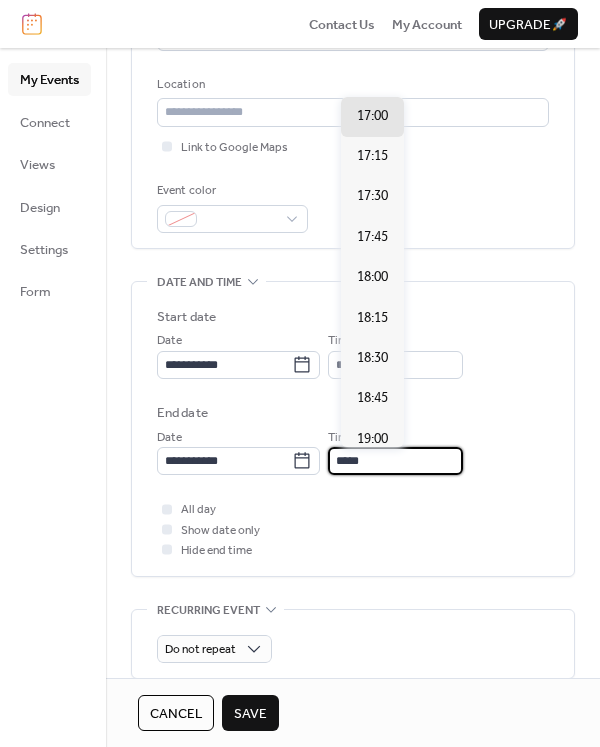 click on "*****" at bounding box center (395, 461) 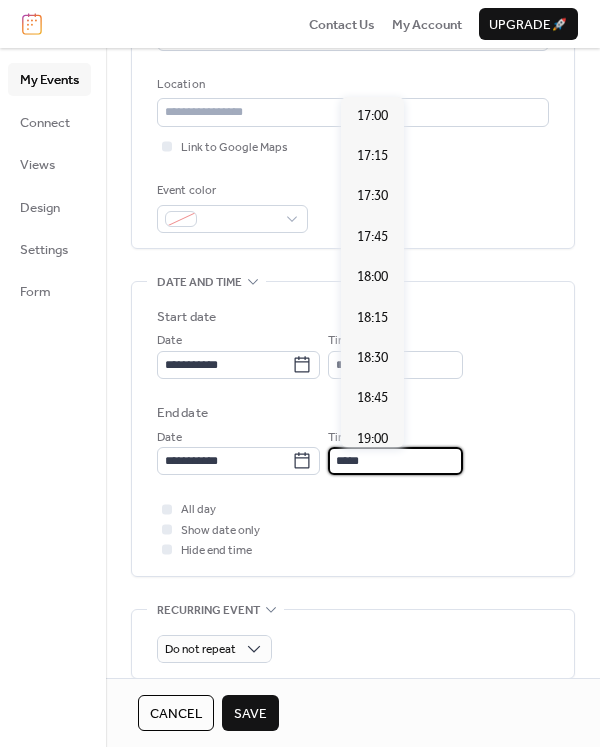 scroll, scrollTop: 2586, scrollLeft: 0, axis: vertical 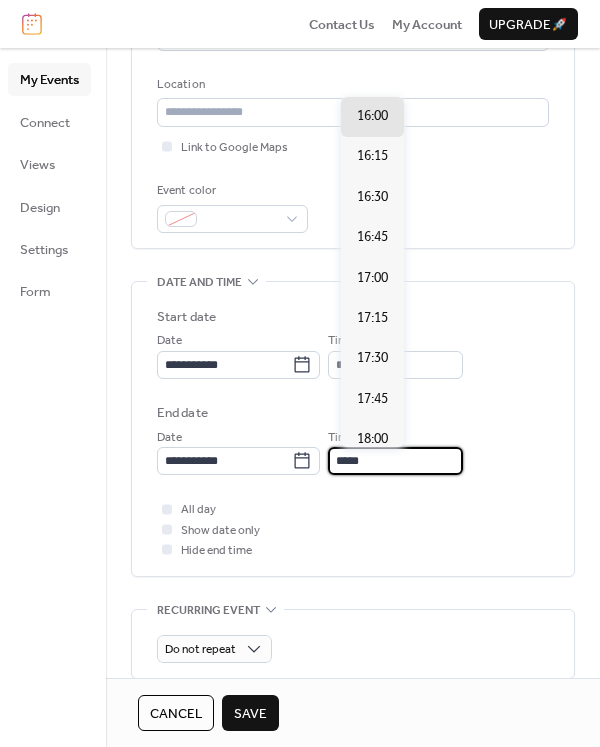 click on "*****" at bounding box center [395, 461] 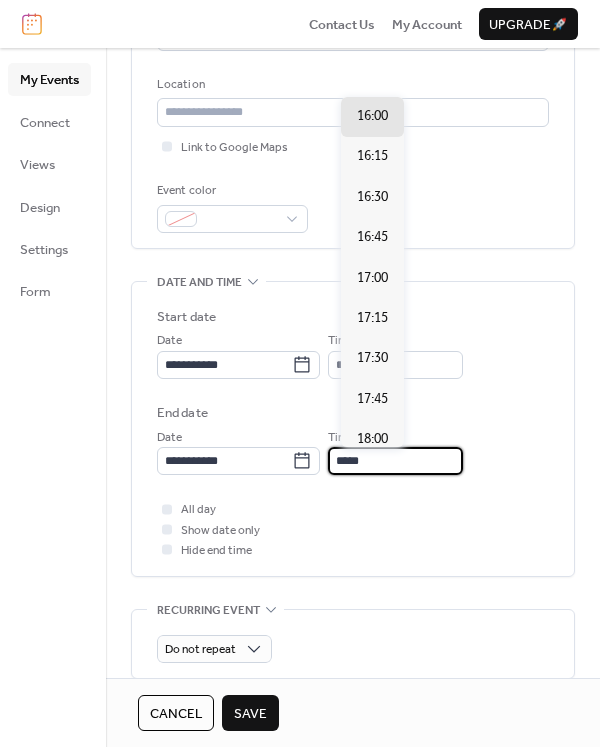 scroll, scrollTop: 1616, scrollLeft: 0, axis: vertical 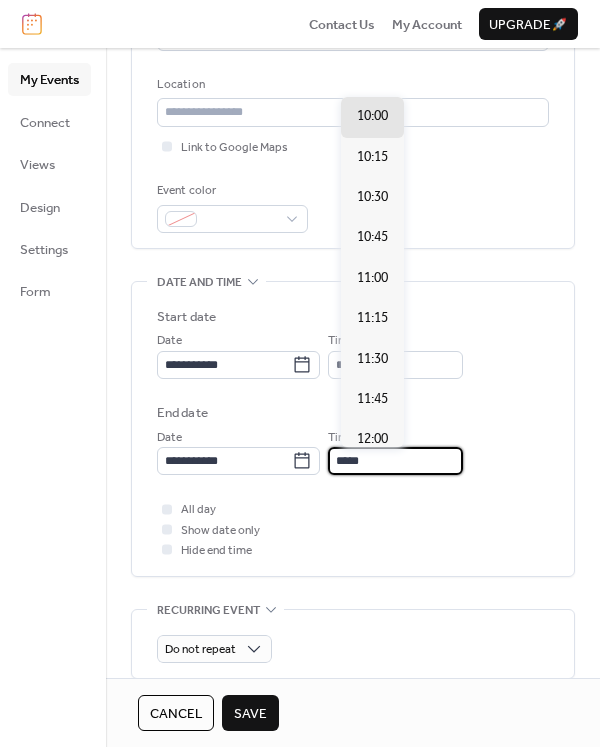 type on "*****" 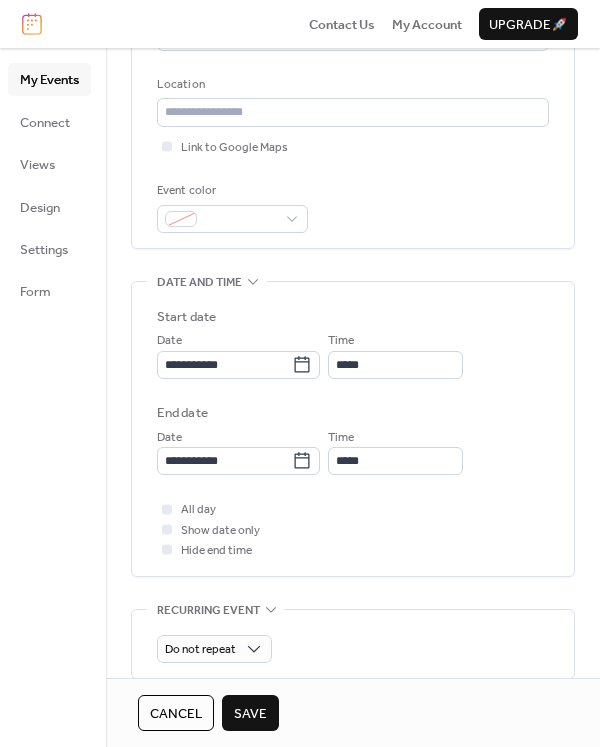 click on "All day Show date only Hide end time" at bounding box center (353, 529) 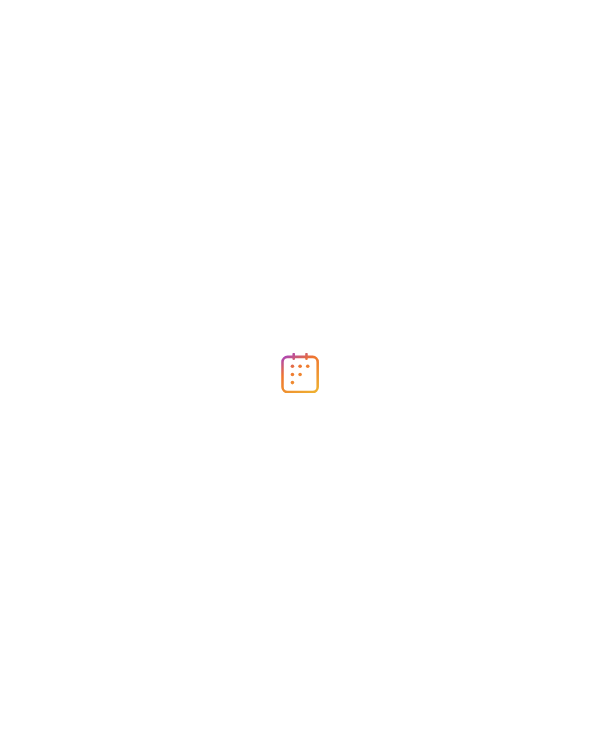 scroll, scrollTop: 0, scrollLeft: 0, axis: both 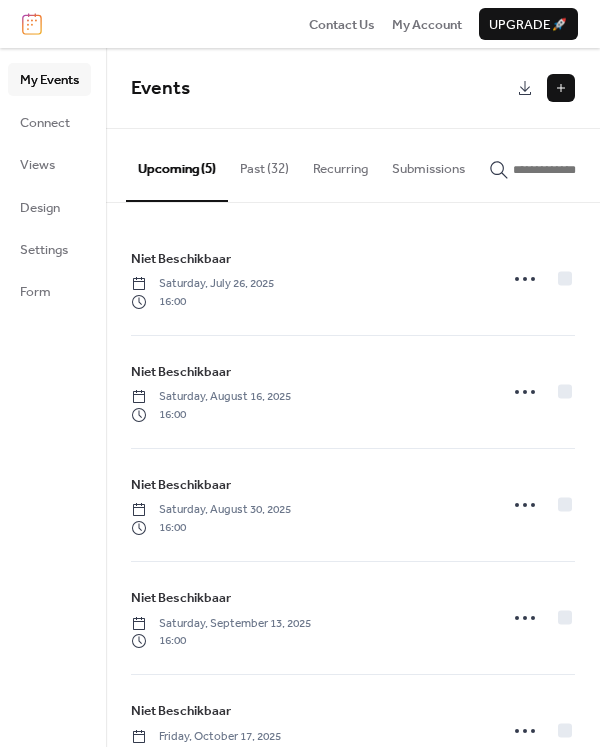 click at bounding box center (561, 88) 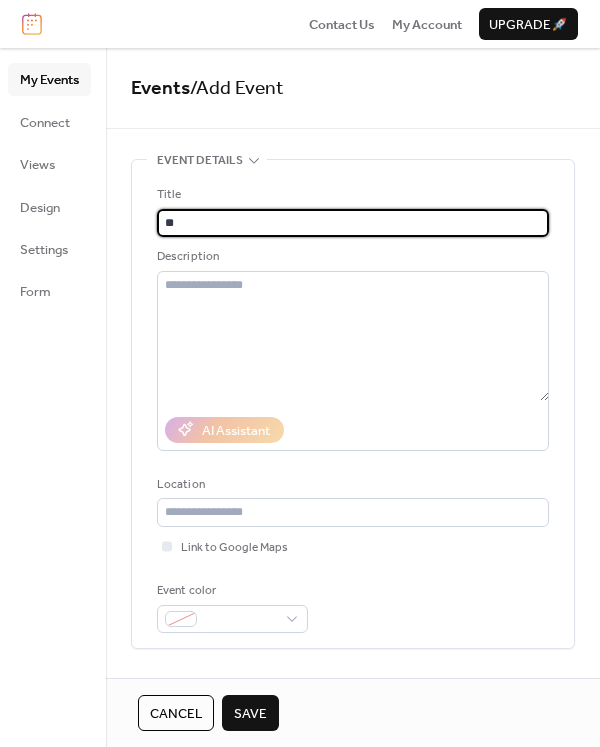 type on "**********" 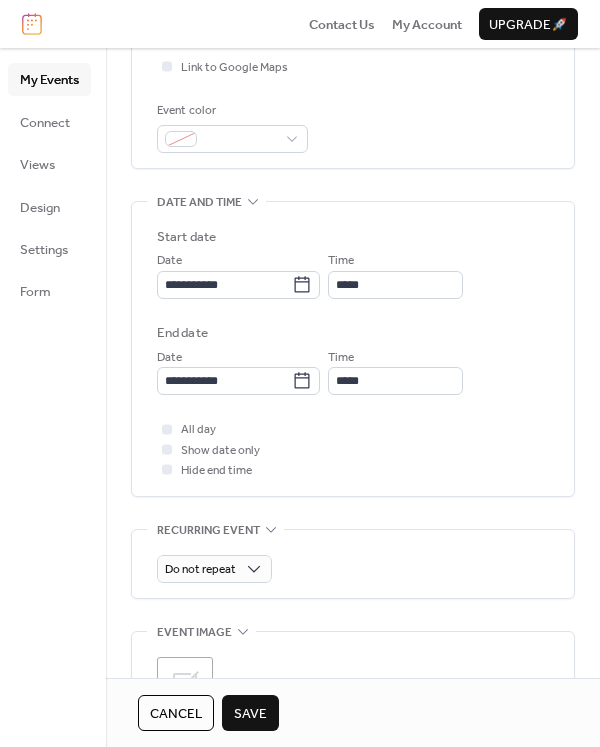 scroll, scrollTop: 500, scrollLeft: 0, axis: vertical 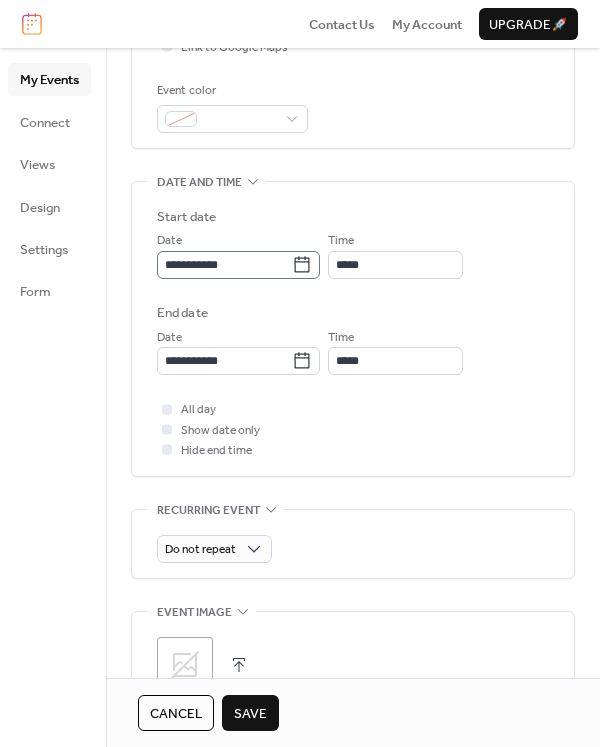 click 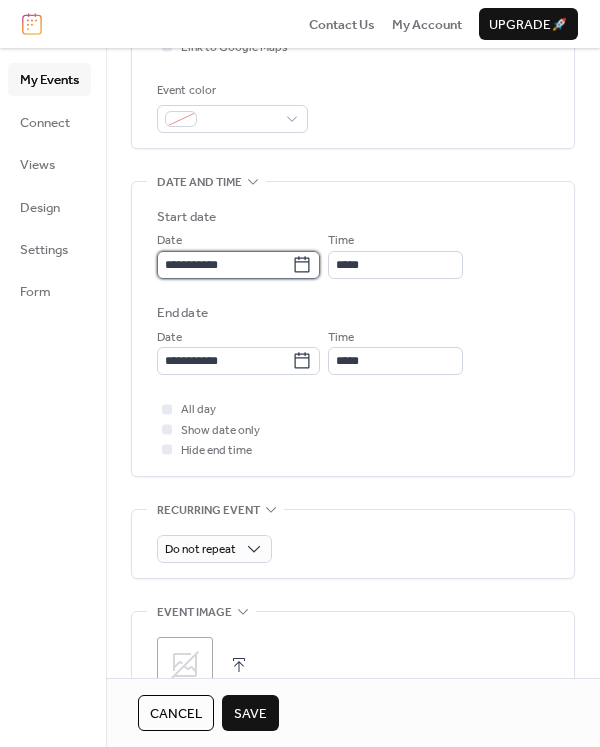 click on "**********" at bounding box center [224, 265] 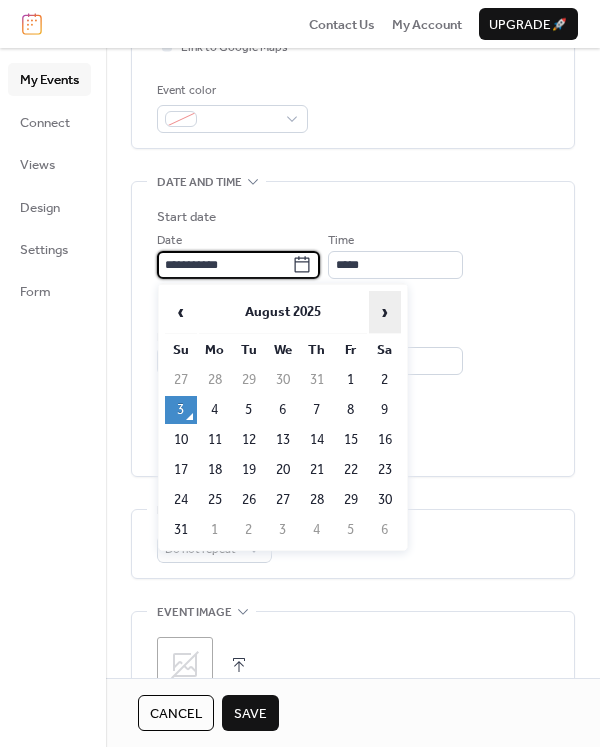 click on "›" at bounding box center (385, 312) 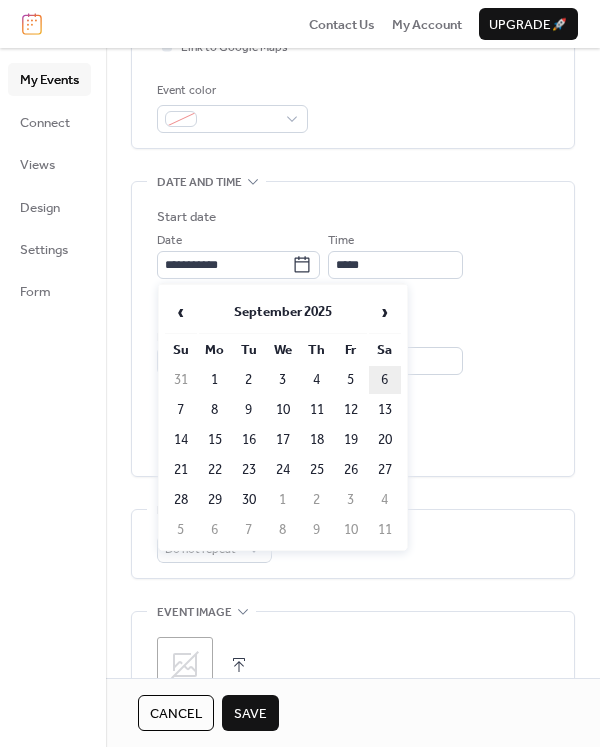 click on "6" at bounding box center [385, 380] 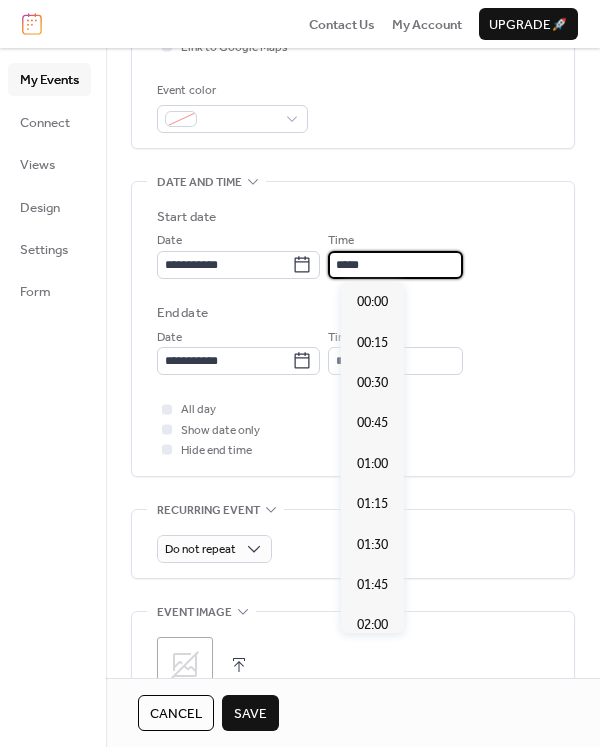scroll, scrollTop: 1940, scrollLeft: 0, axis: vertical 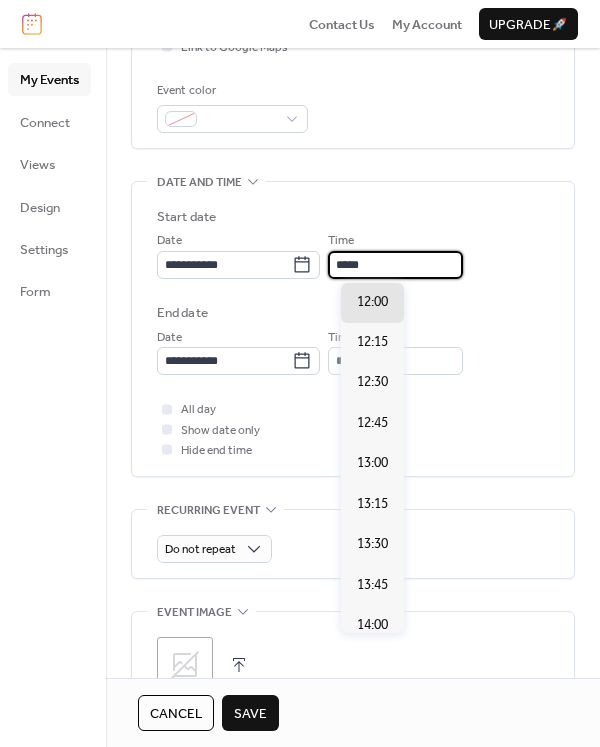 click on "*****" at bounding box center (395, 265) 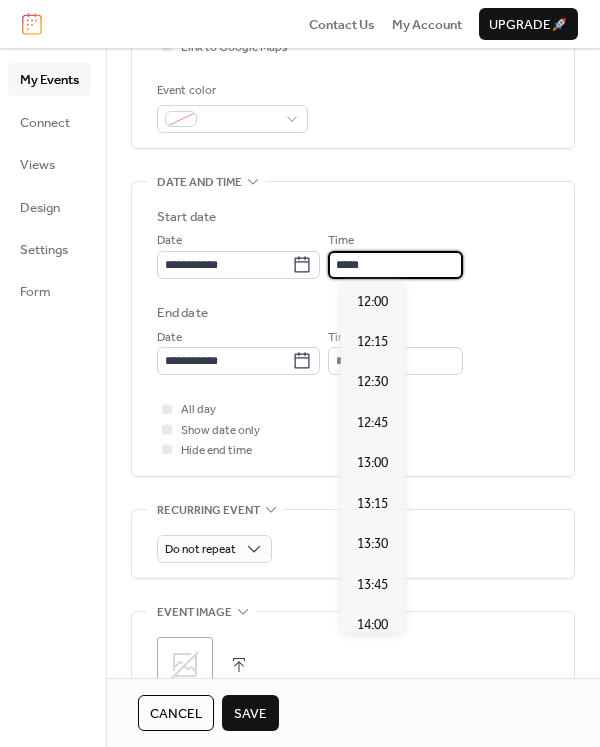 scroll, scrollTop: 2586, scrollLeft: 0, axis: vertical 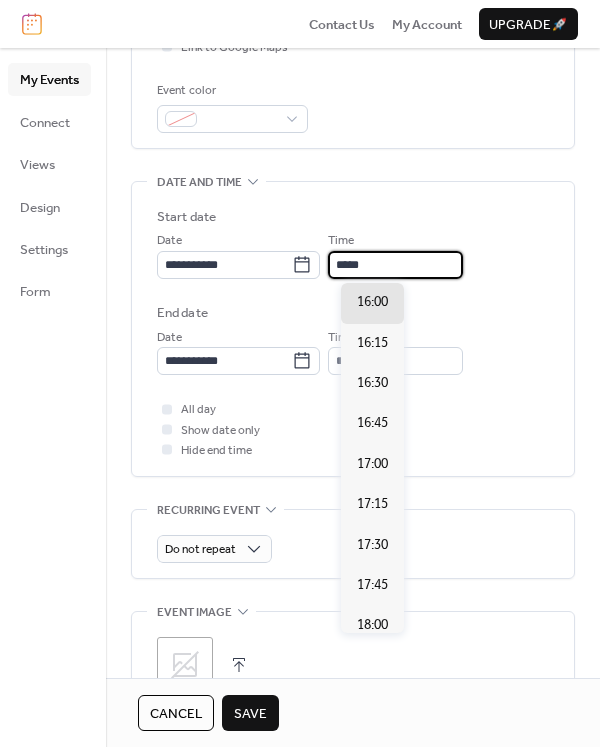 type on "*****" 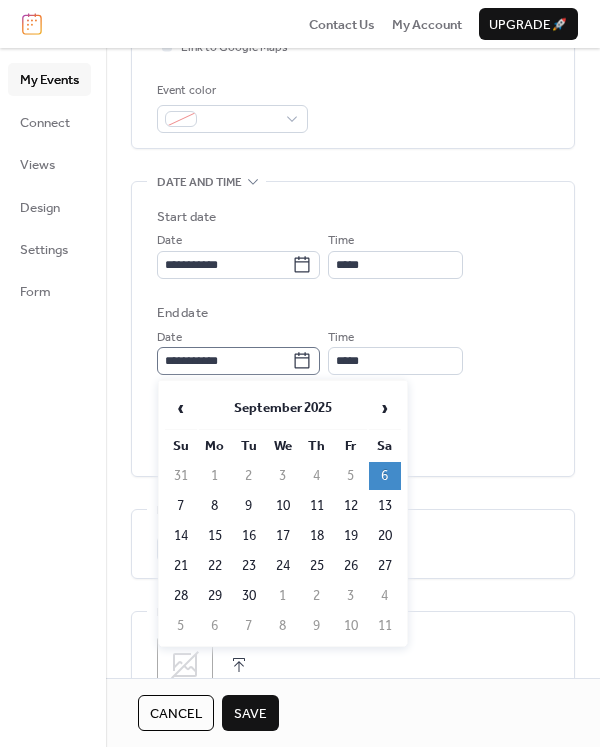 click 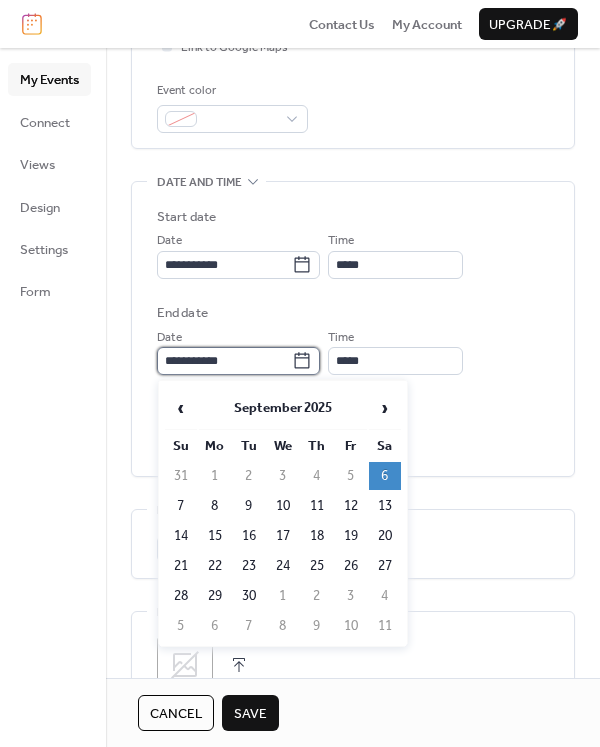 click on "**********" at bounding box center (224, 361) 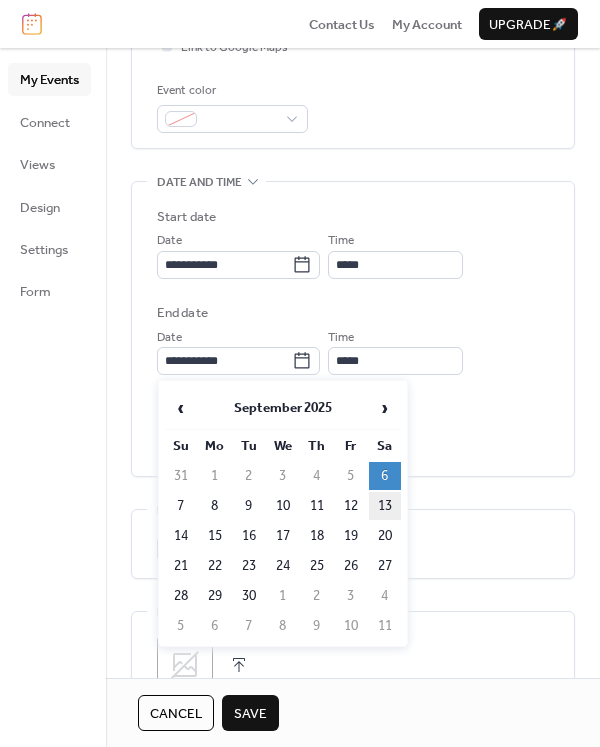 click on "13" at bounding box center [385, 506] 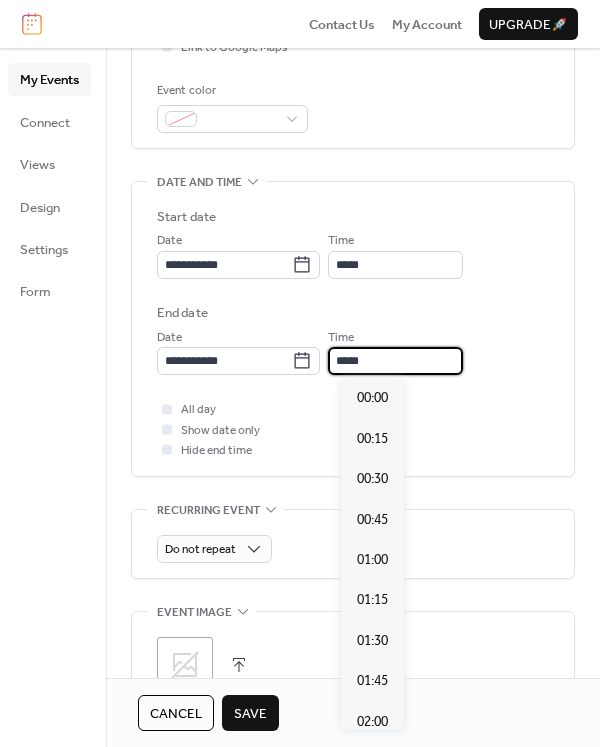 scroll, scrollTop: 2748, scrollLeft: 0, axis: vertical 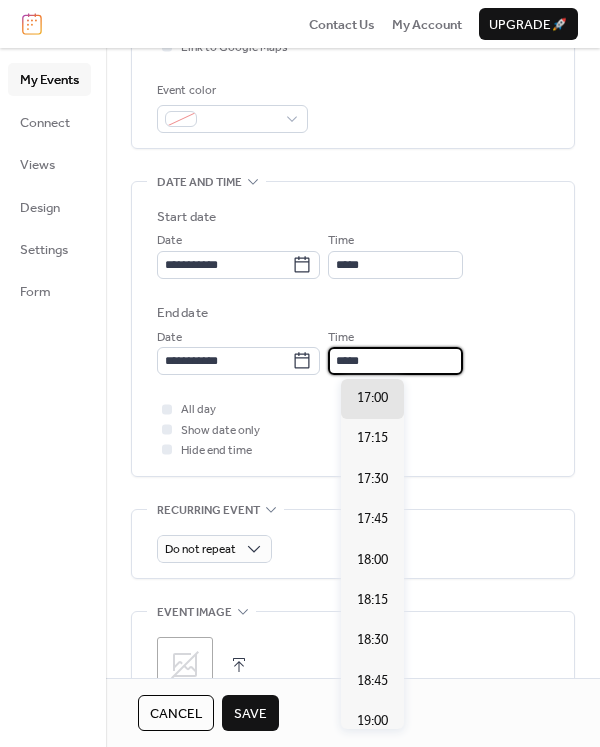 drag, startPoint x: 352, startPoint y: 360, endPoint x: 361, endPoint y: 354, distance: 10.816654 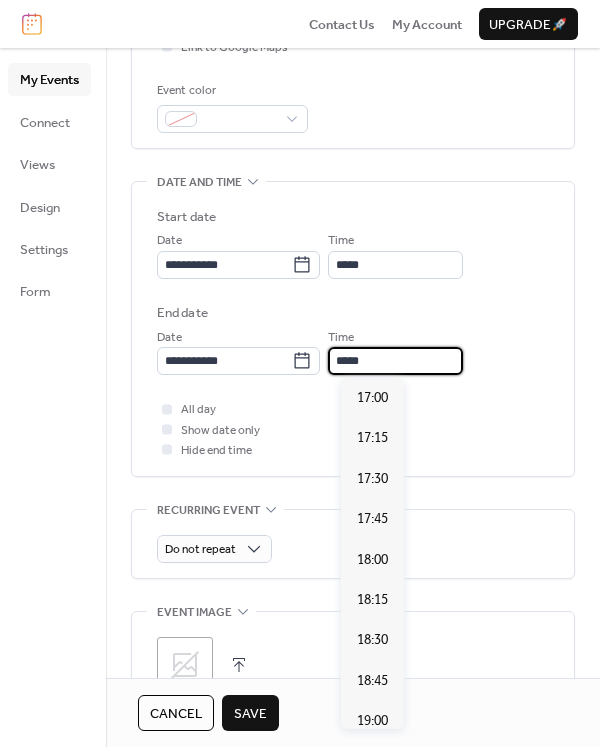 scroll, scrollTop: 1616, scrollLeft: 0, axis: vertical 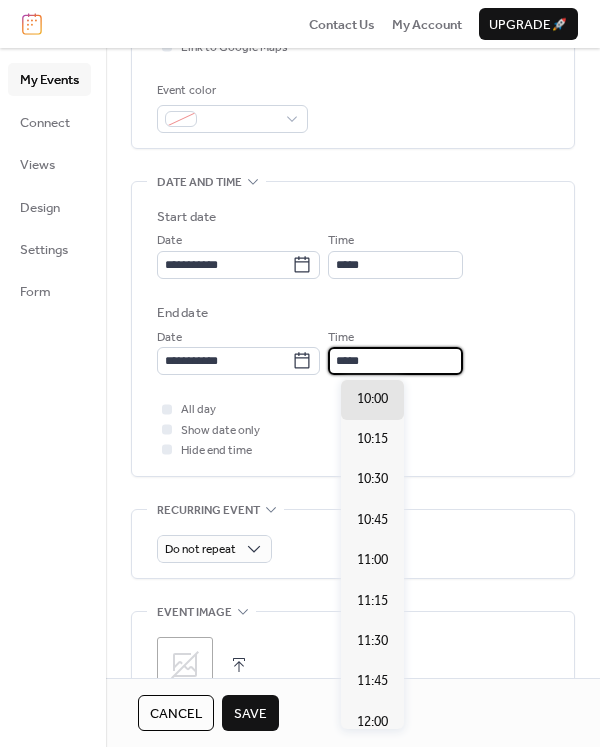 type on "*****" 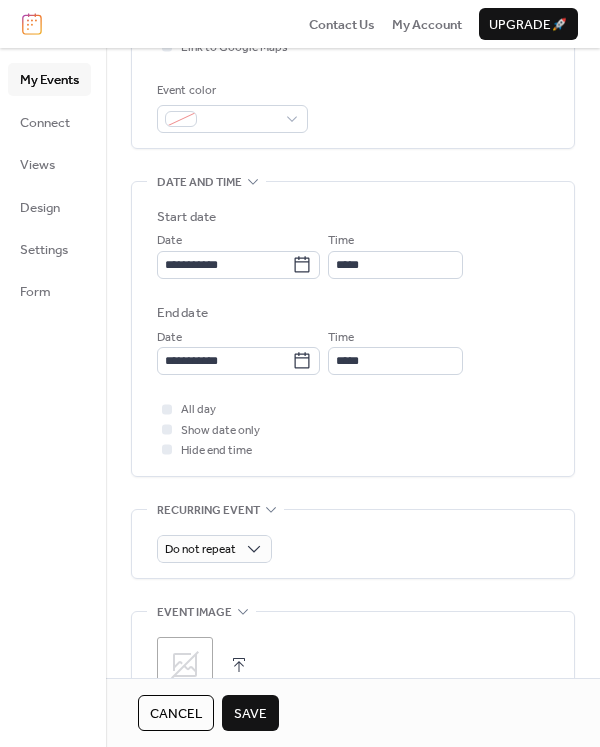 click on "**********" at bounding box center [353, 291] 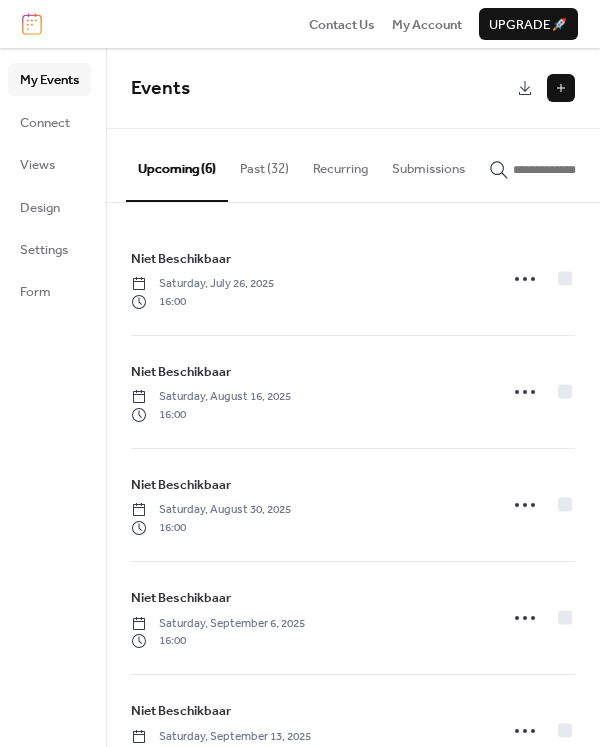 click at bounding box center (561, 88) 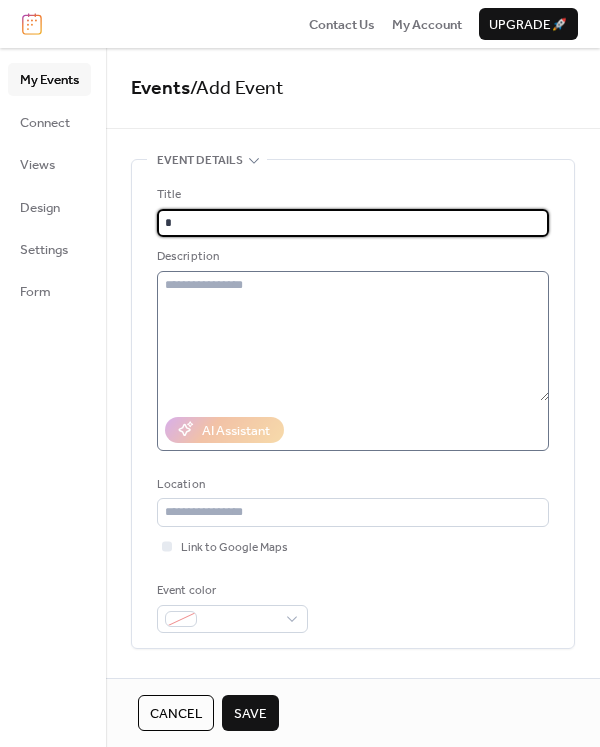 type on "**********" 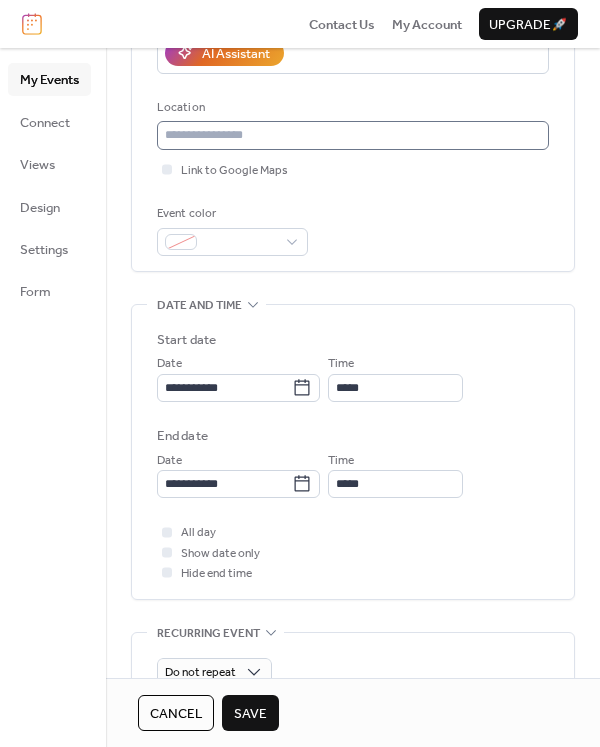 scroll, scrollTop: 400, scrollLeft: 0, axis: vertical 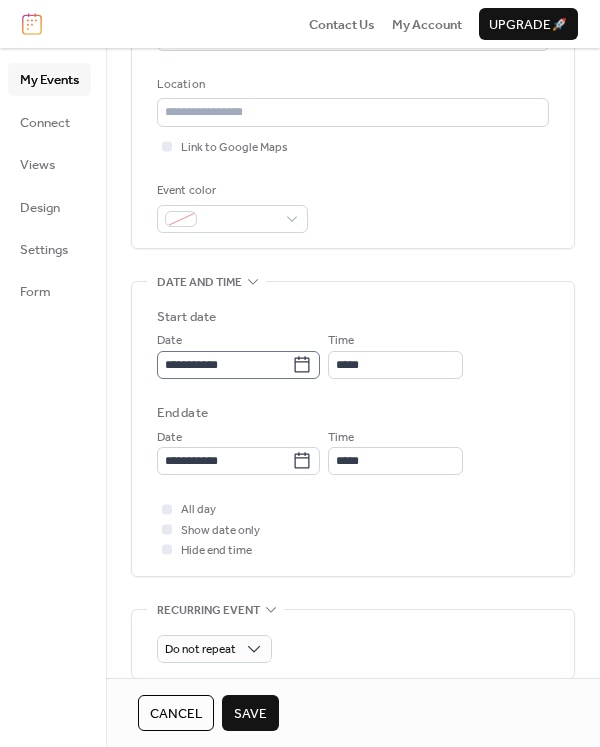 click 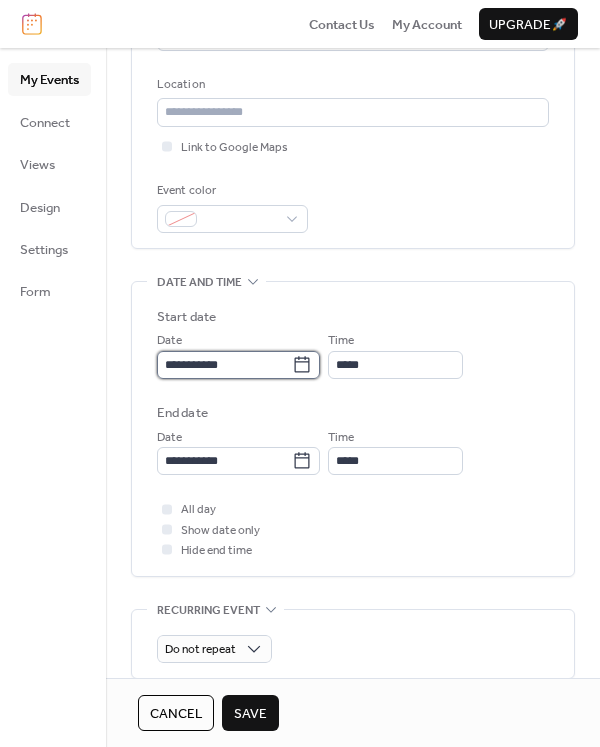 click on "**********" at bounding box center (224, 365) 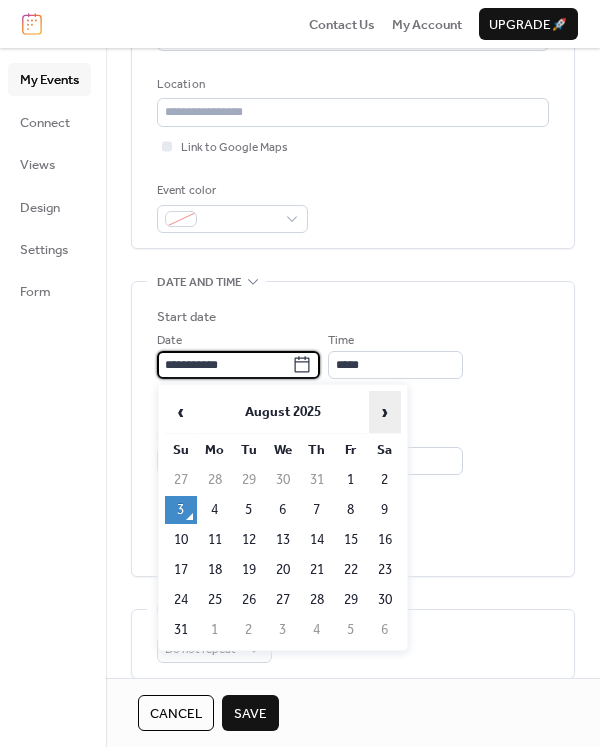 click on "›" at bounding box center [385, 412] 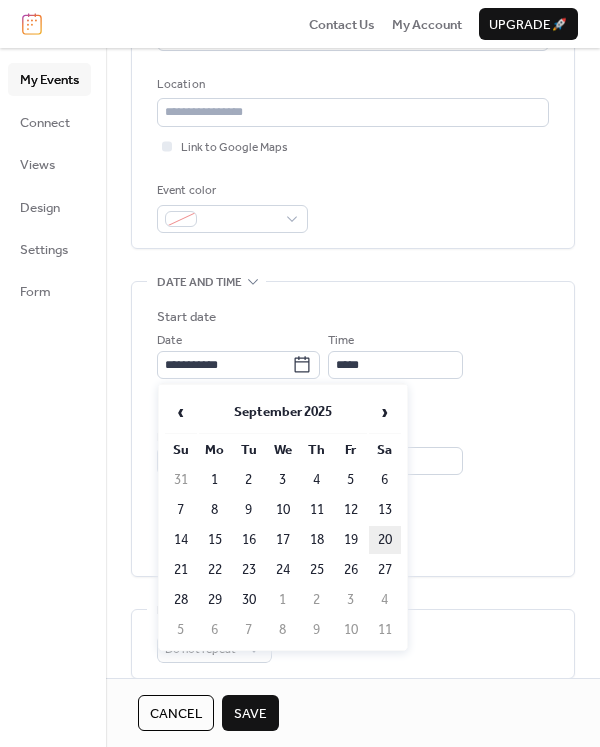 click on "20" at bounding box center (385, 540) 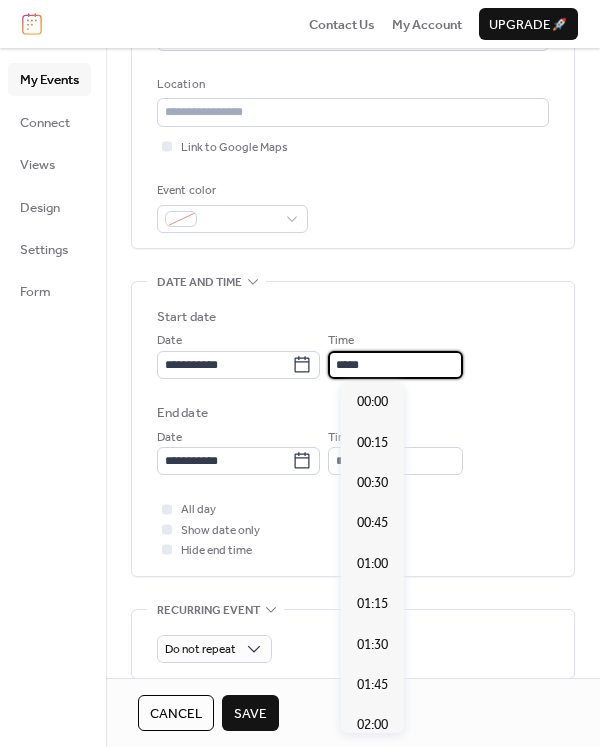 scroll, scrollTop: 1940, scrollLeft: 0, axis: vertical 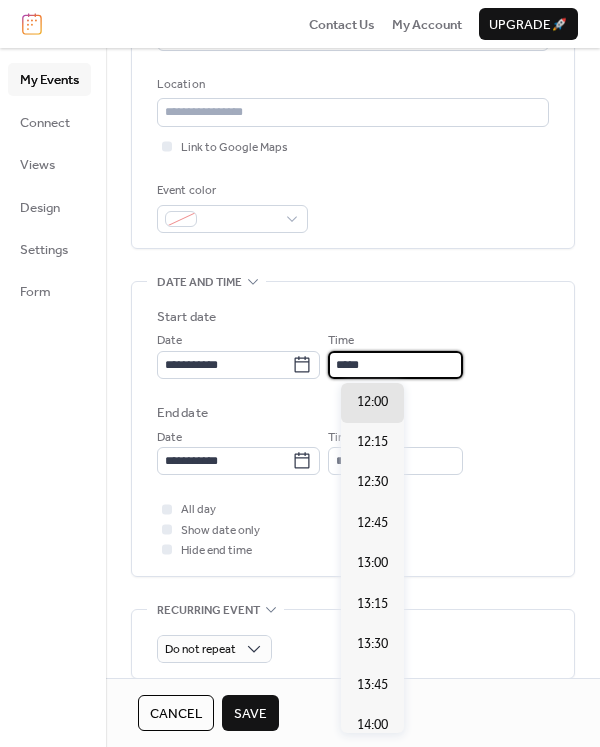 click on "*****" at bounding box center [395, 365] 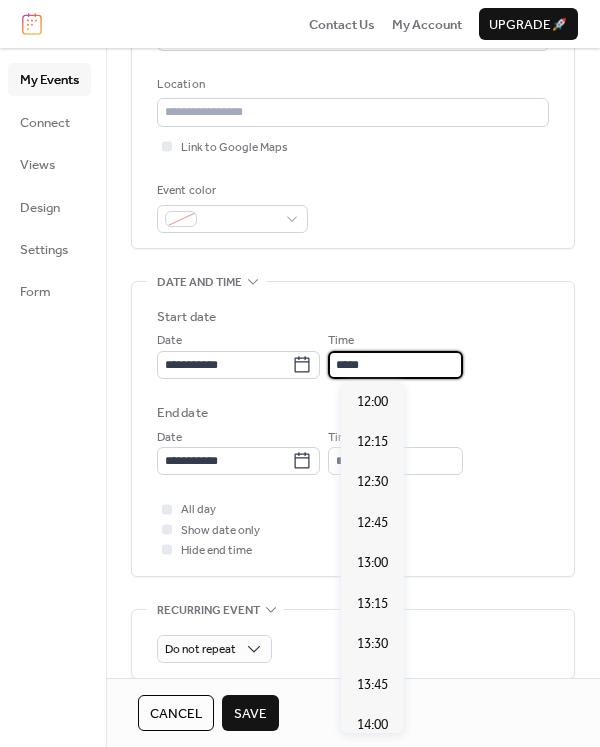 scroll, scrollTop: 2586, scrollLeft: 0, axis: vertical 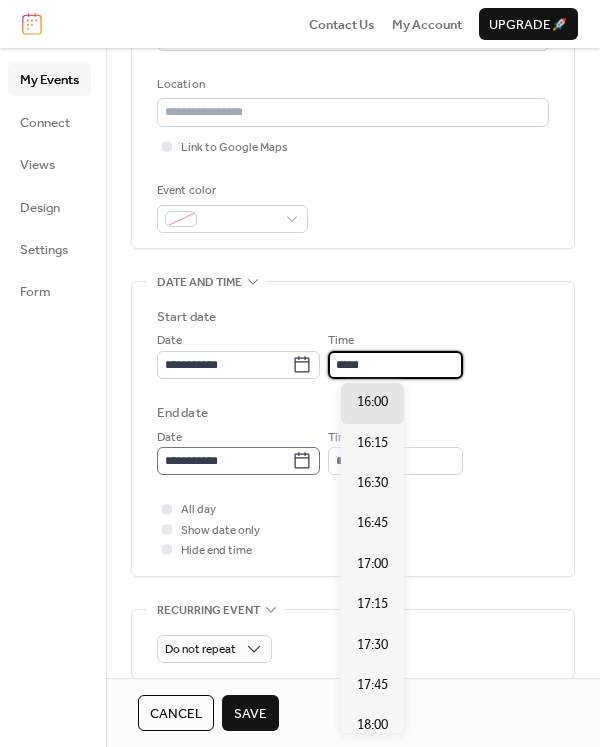 type on "*****" 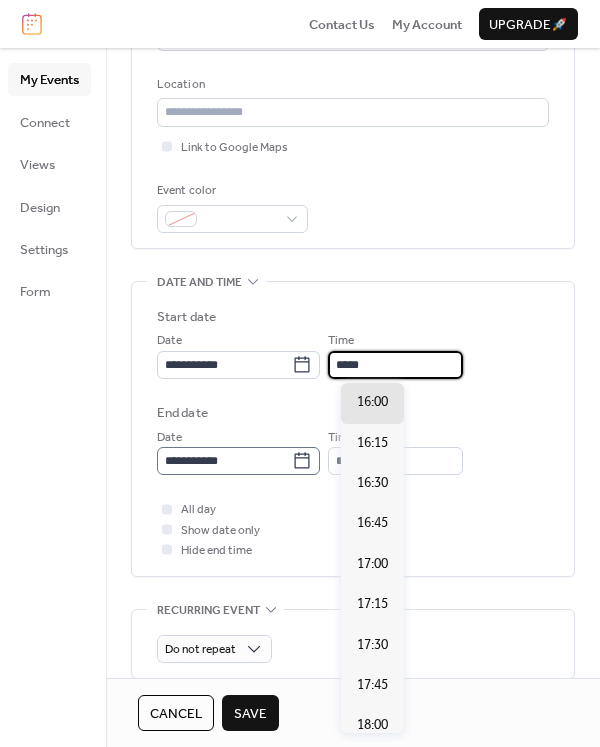 type on "*****" 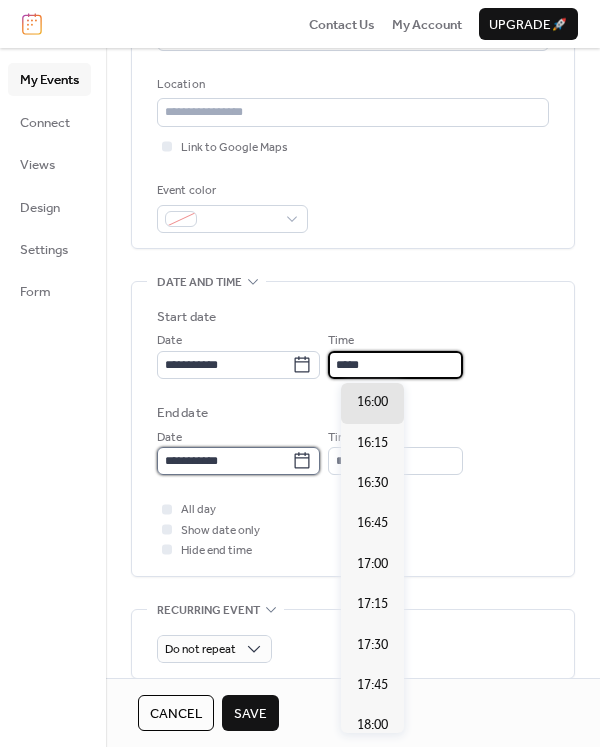click on "**********" at bounding box center (224, 461) 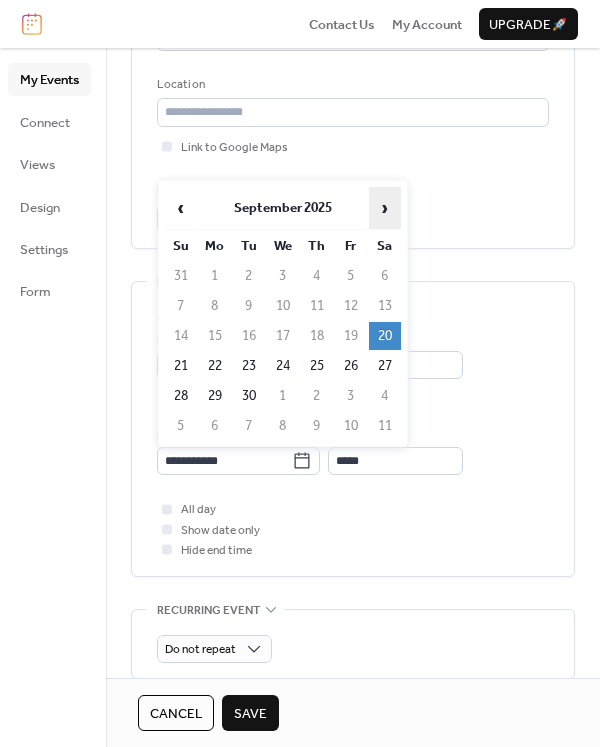 click on "›" at bounding box center [385, 208] 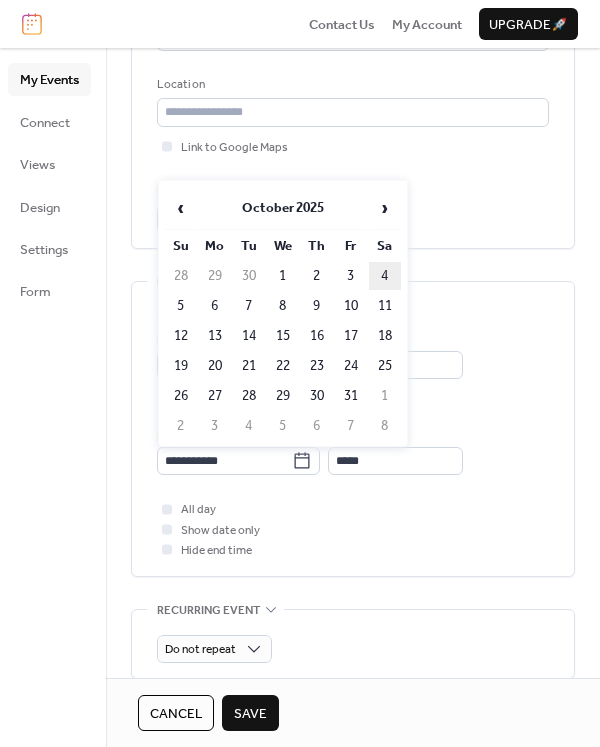 click on "4" at bounding box center [385, 276] 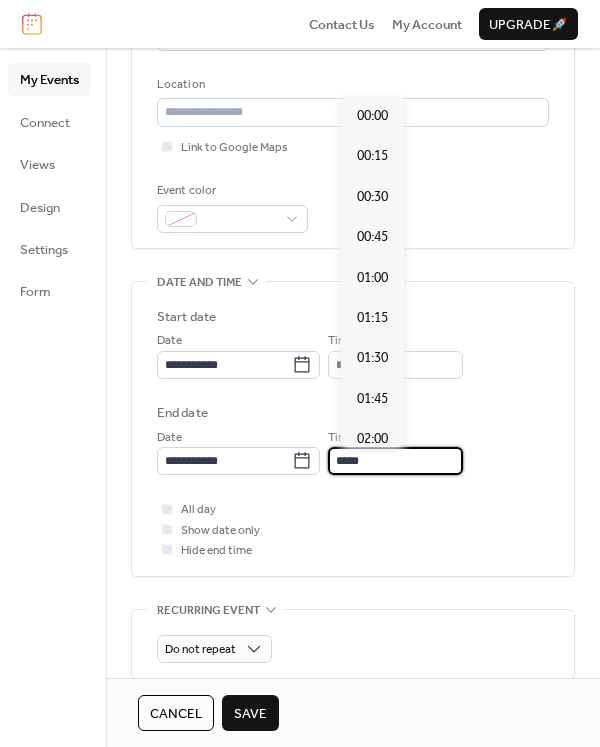 scroll, scrollTop: 2748, scrollLeft: 0, axis: vertical 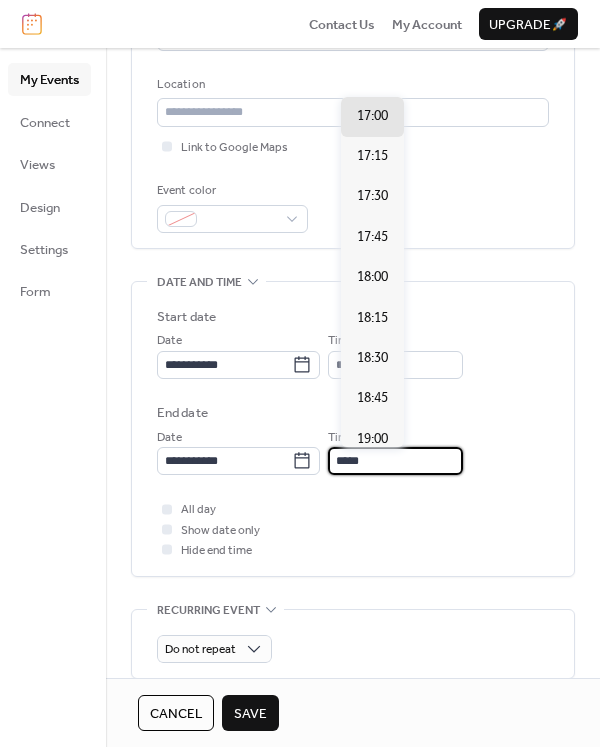 drag, startPoint x: 354, startPoint y: 462, endPoint x: 360, endPoint y: 453, distance: 10.816654 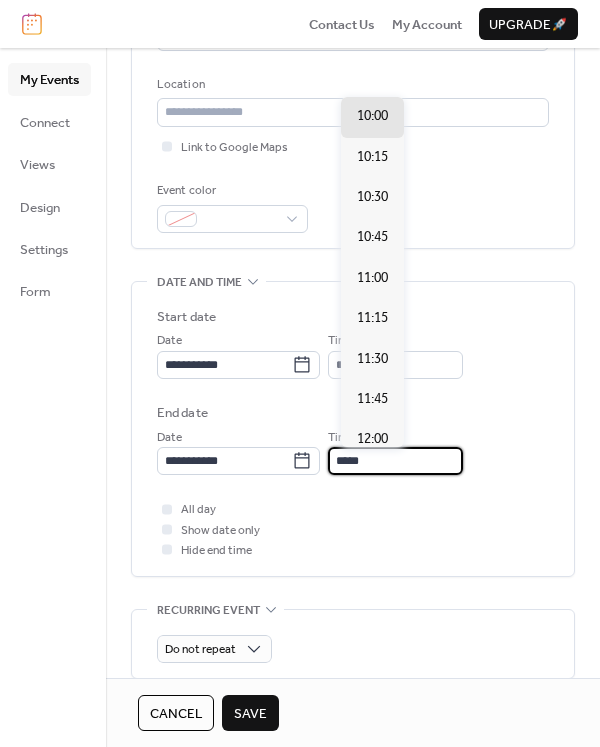 type on "*****" 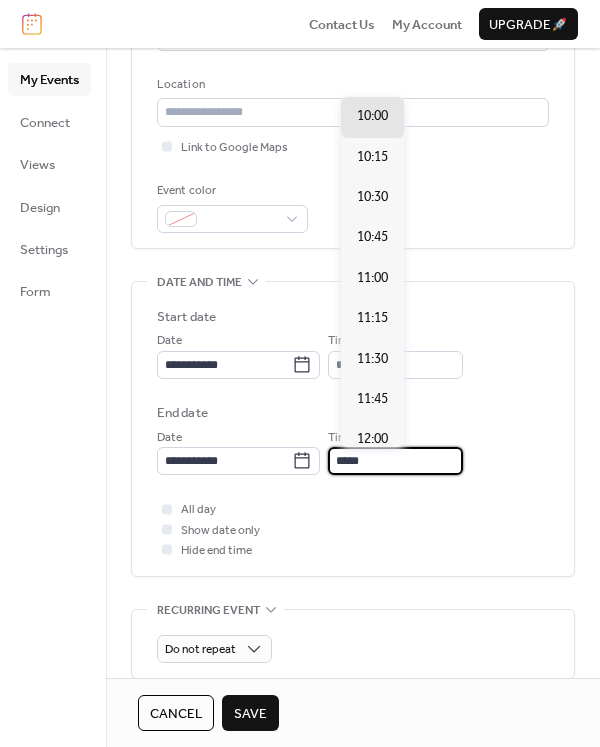 click on "All day Show date only Hide end time" at bounding box center (353, 529) 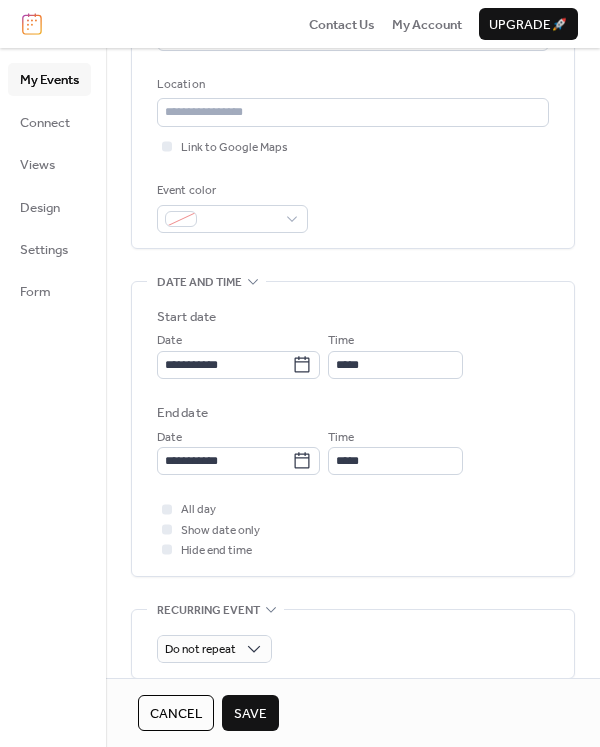 click on "Save" at bounding box center (250, 714) 